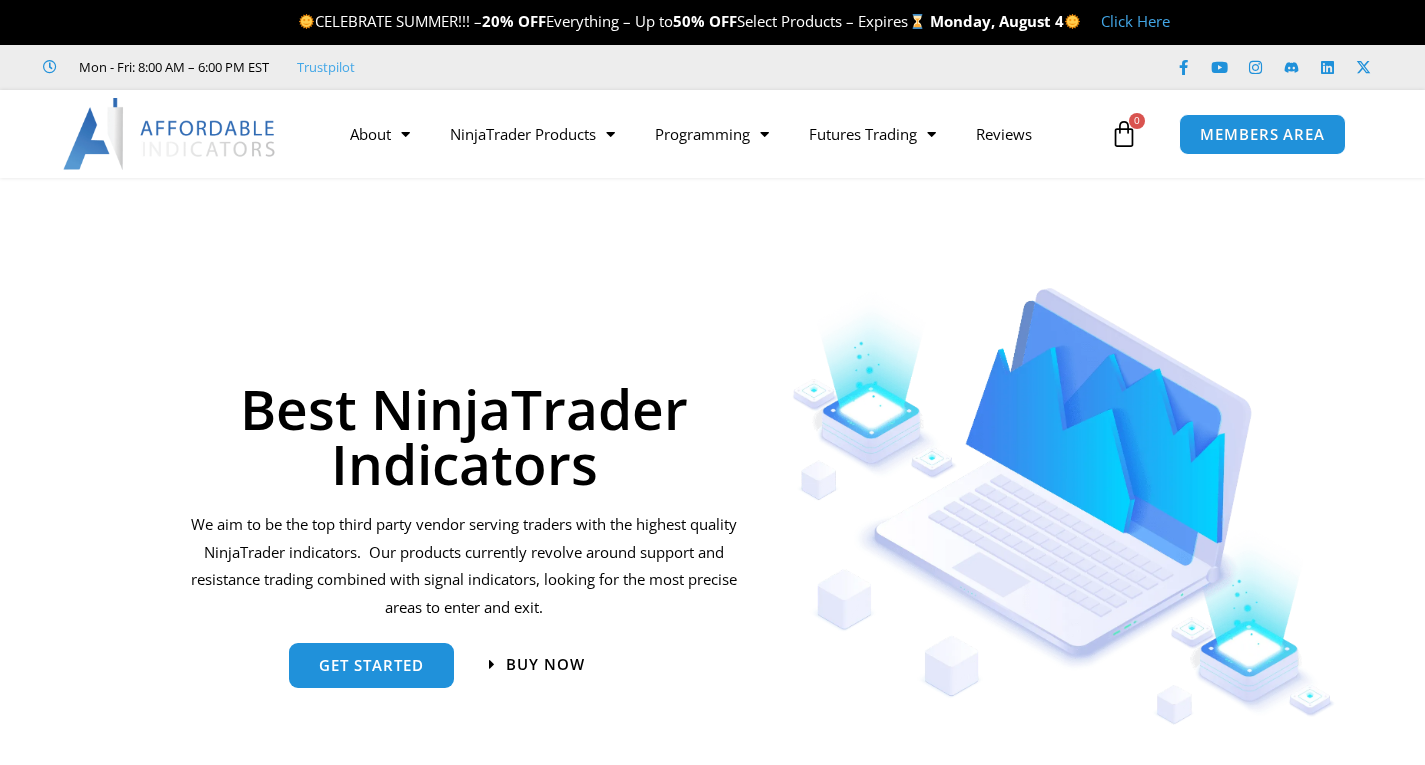 scroll, scrollTop: 0, scrollLeft: 0, axis: both 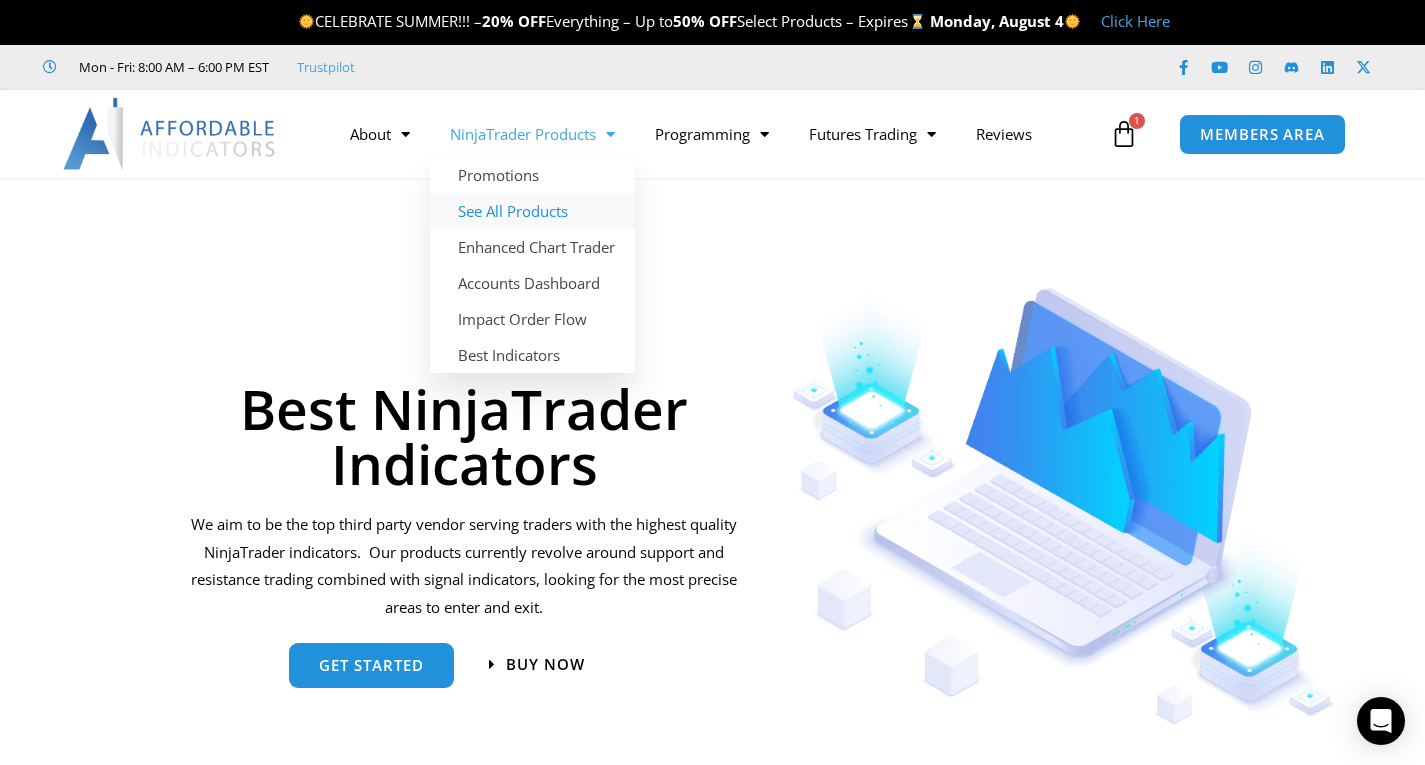 click on "See All Products" 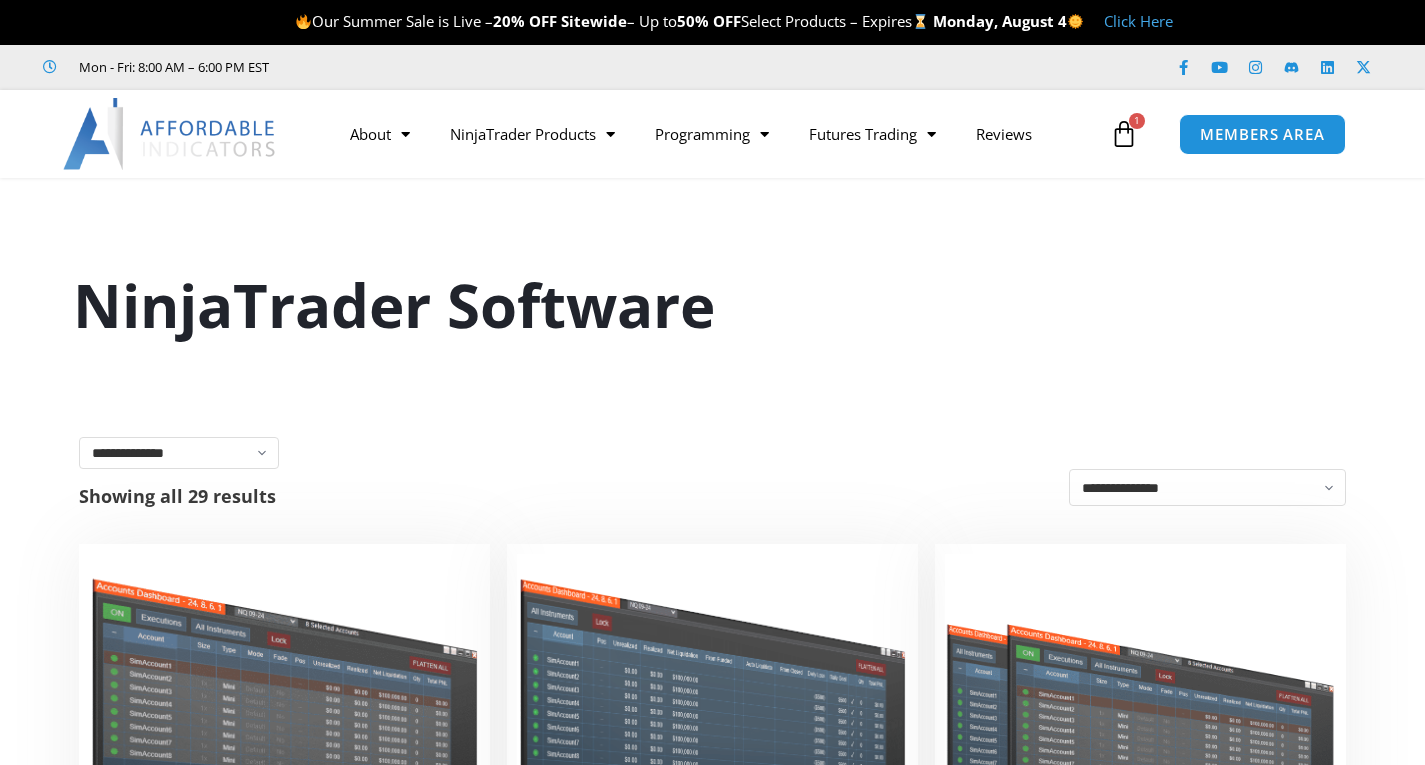 scroll, scrollTop: 0, scrollLeft: 0, axis: both 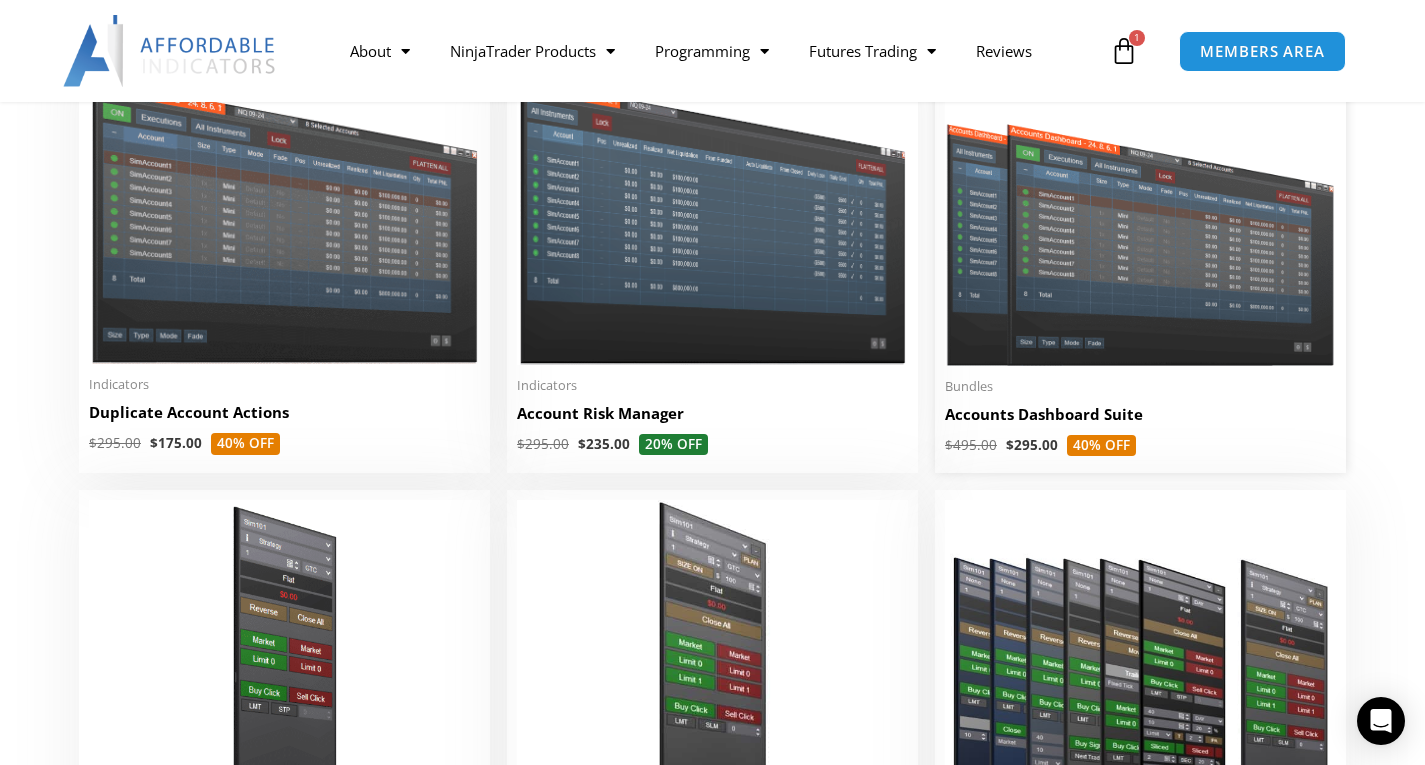 click at bounding box center (1140, 210) 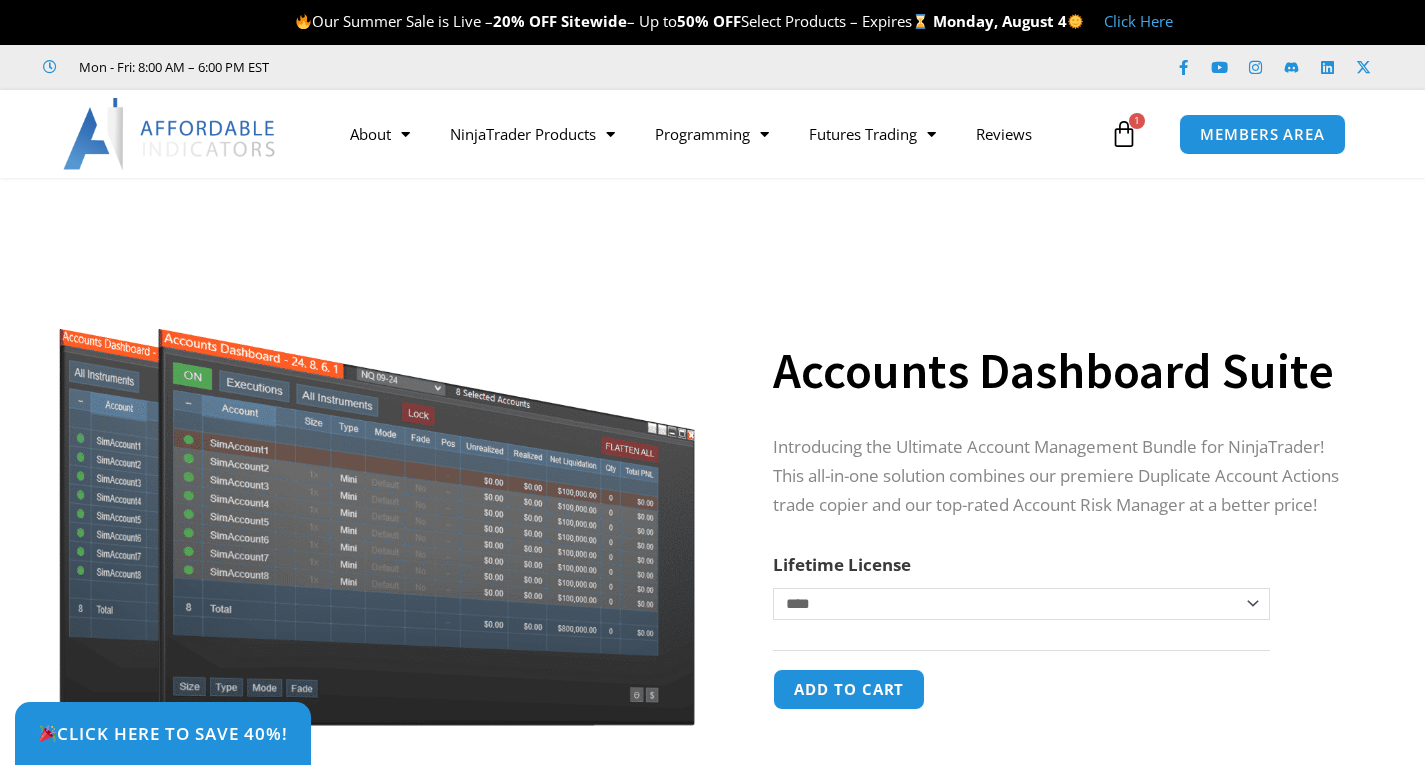 scroll, scrollTop: 0, scrollLeft: 0, axis: both 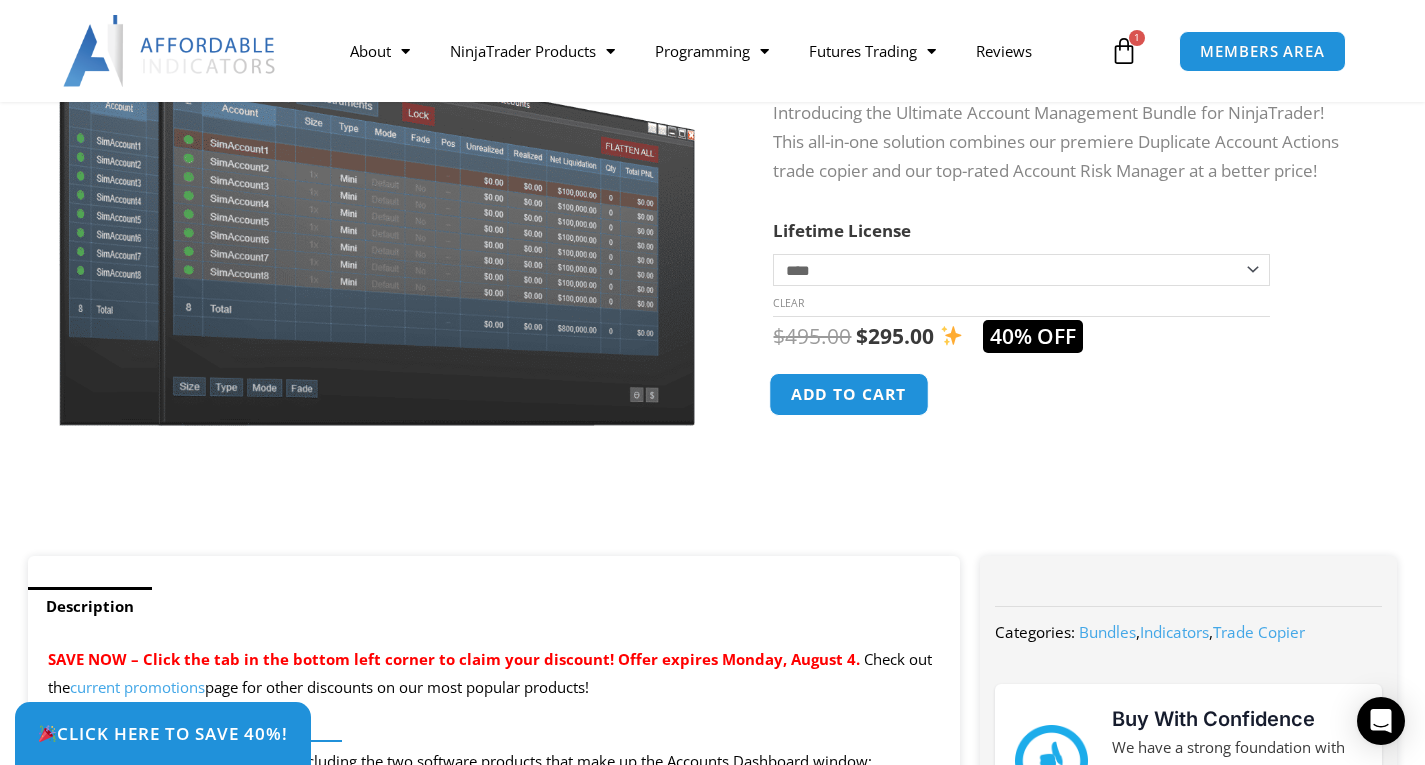 click on "Add to cart" 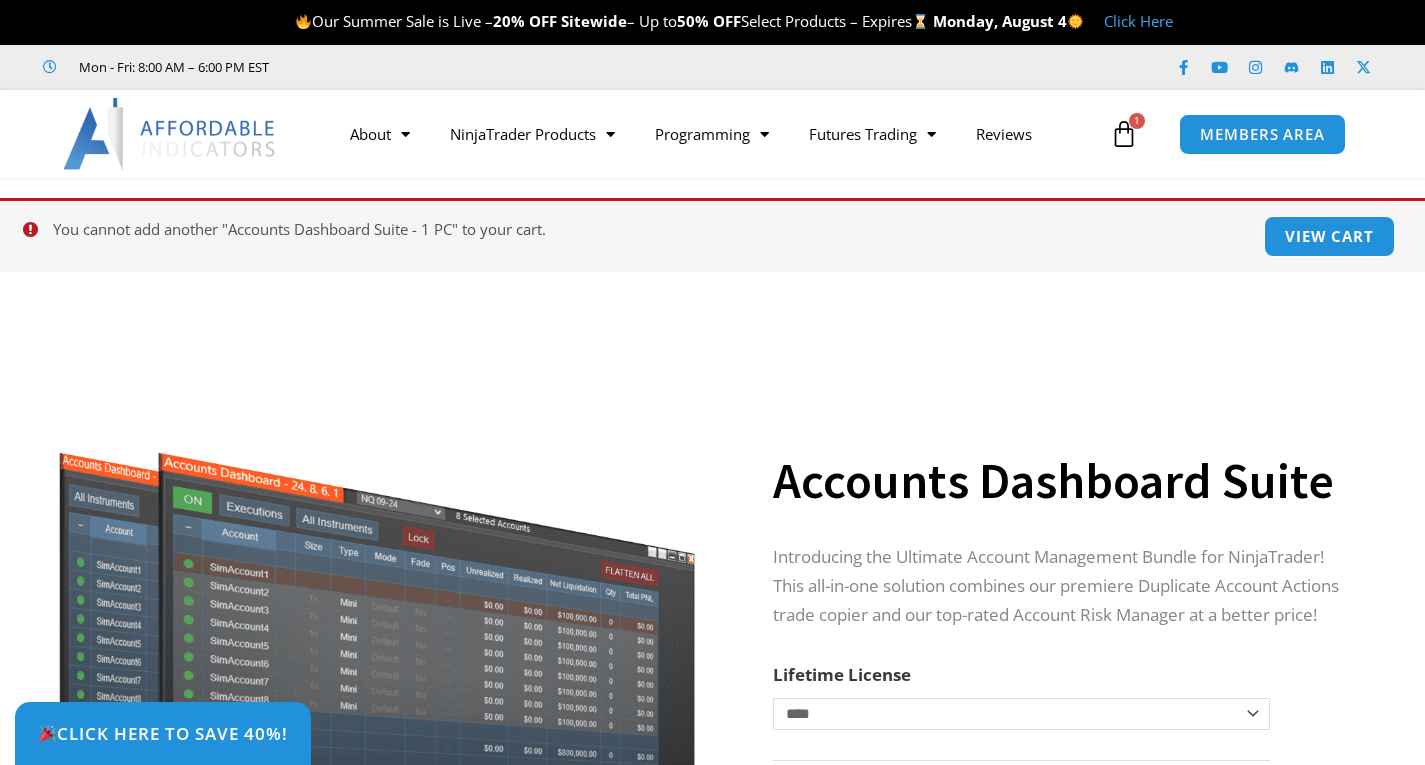 scroll, scrollTop: 0, scrollLeft: 0, axis: both 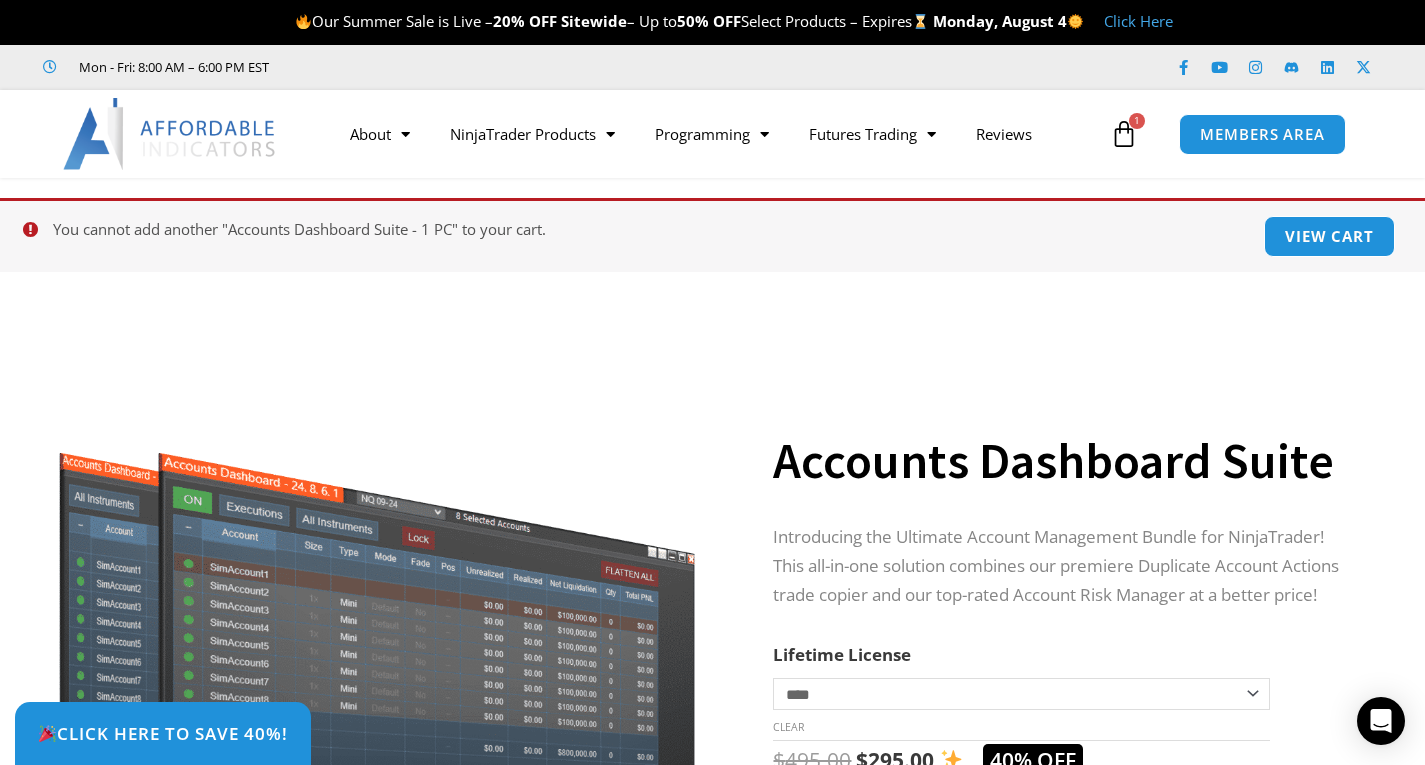click at bounding box center (1124, 134) 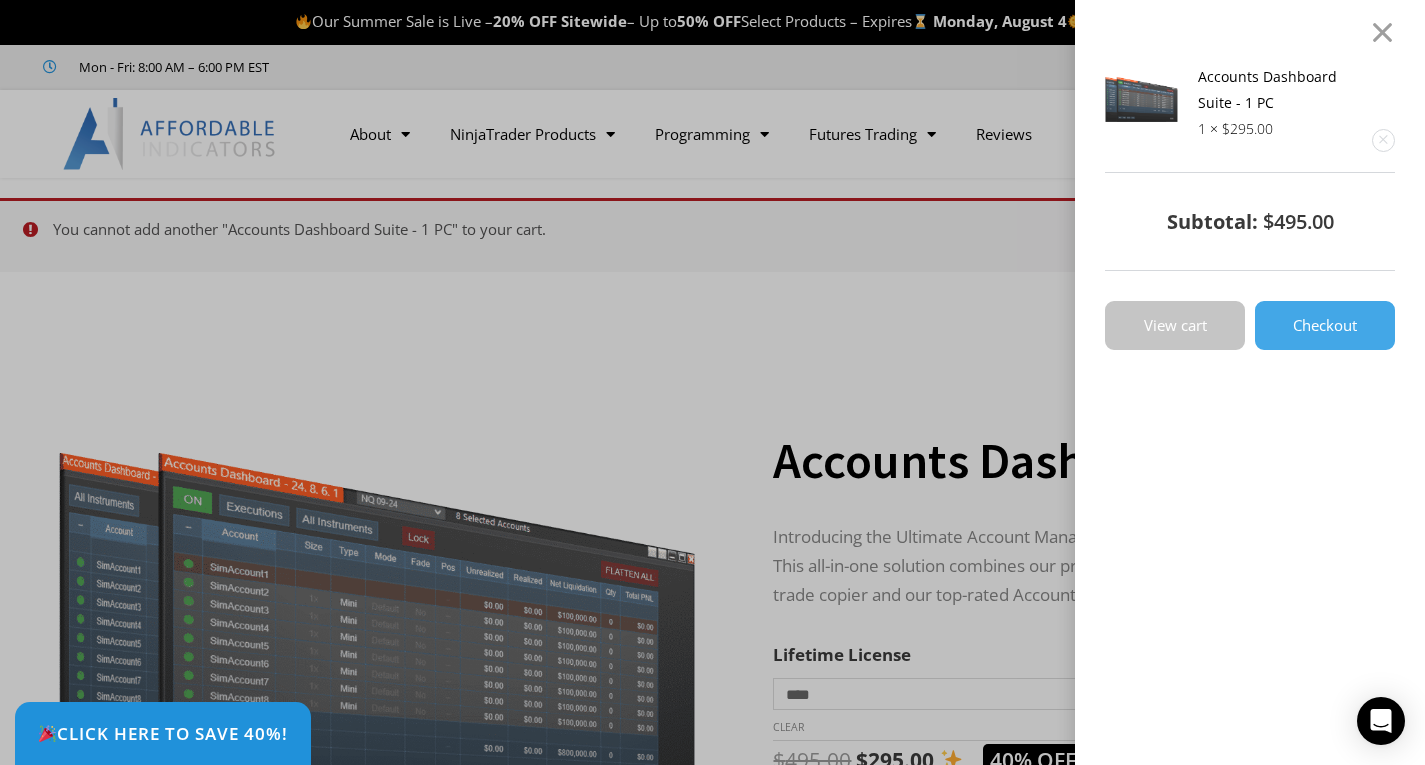 click on "View cart" at bounding box center (1175, 325) 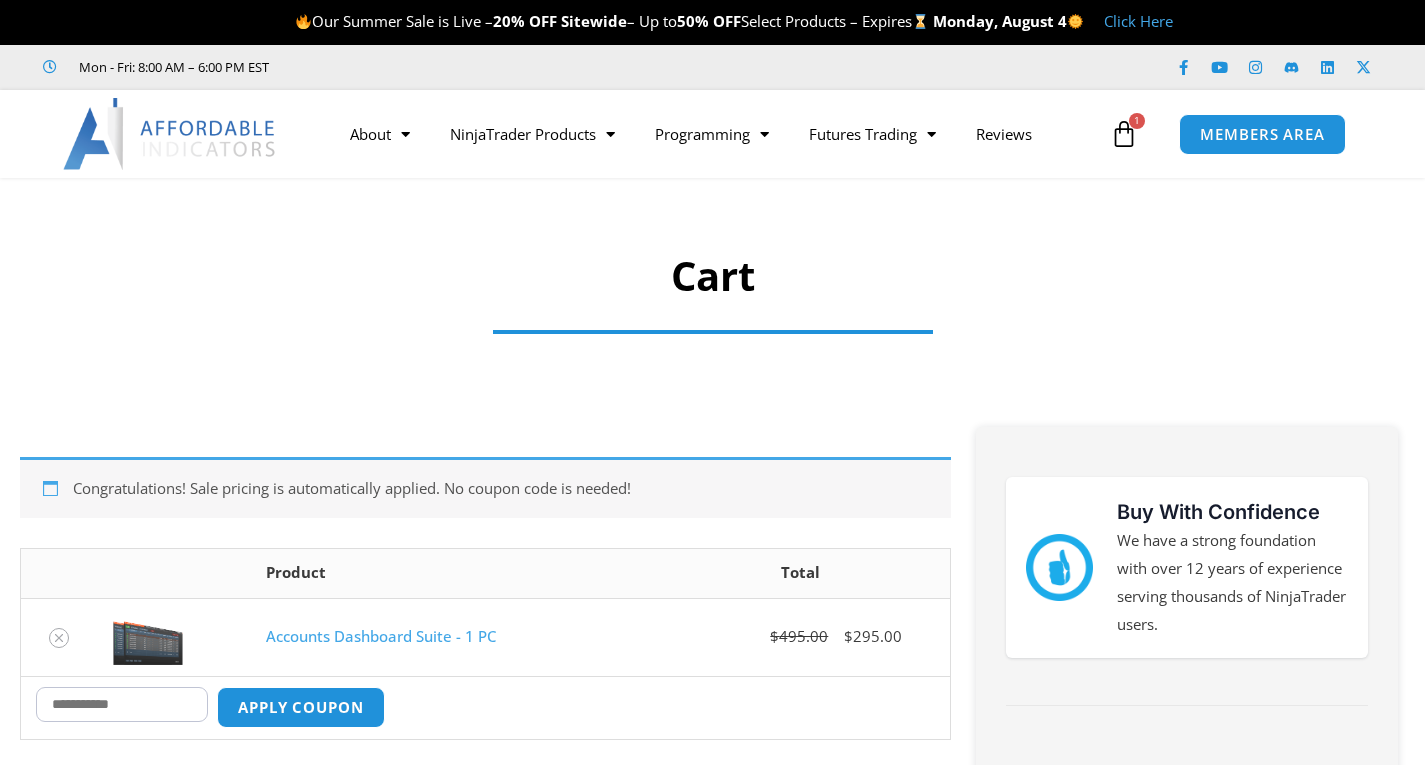 scroll, scrollTop: 0, scrollLeft: 0, axis: both 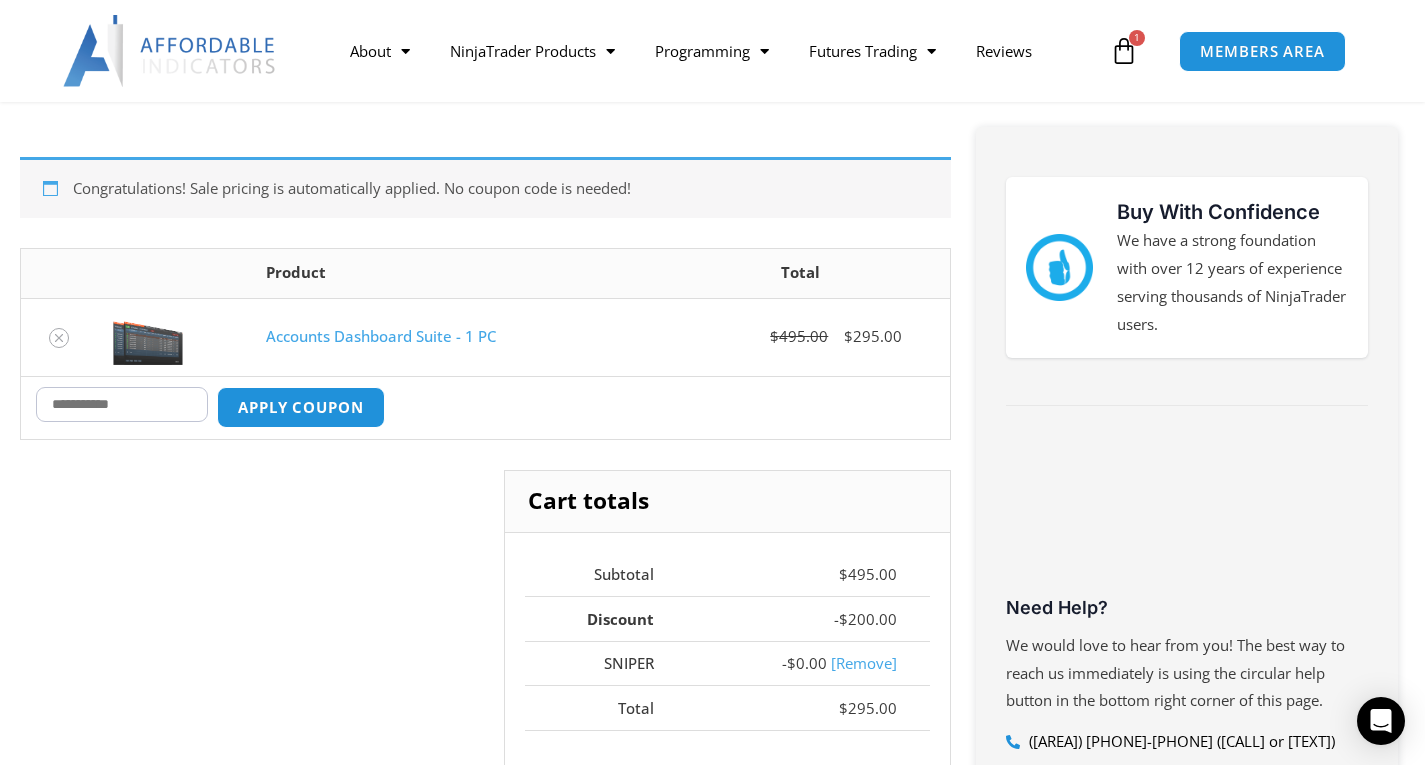 click on "Coupon:" at bounding box center (122, 404) 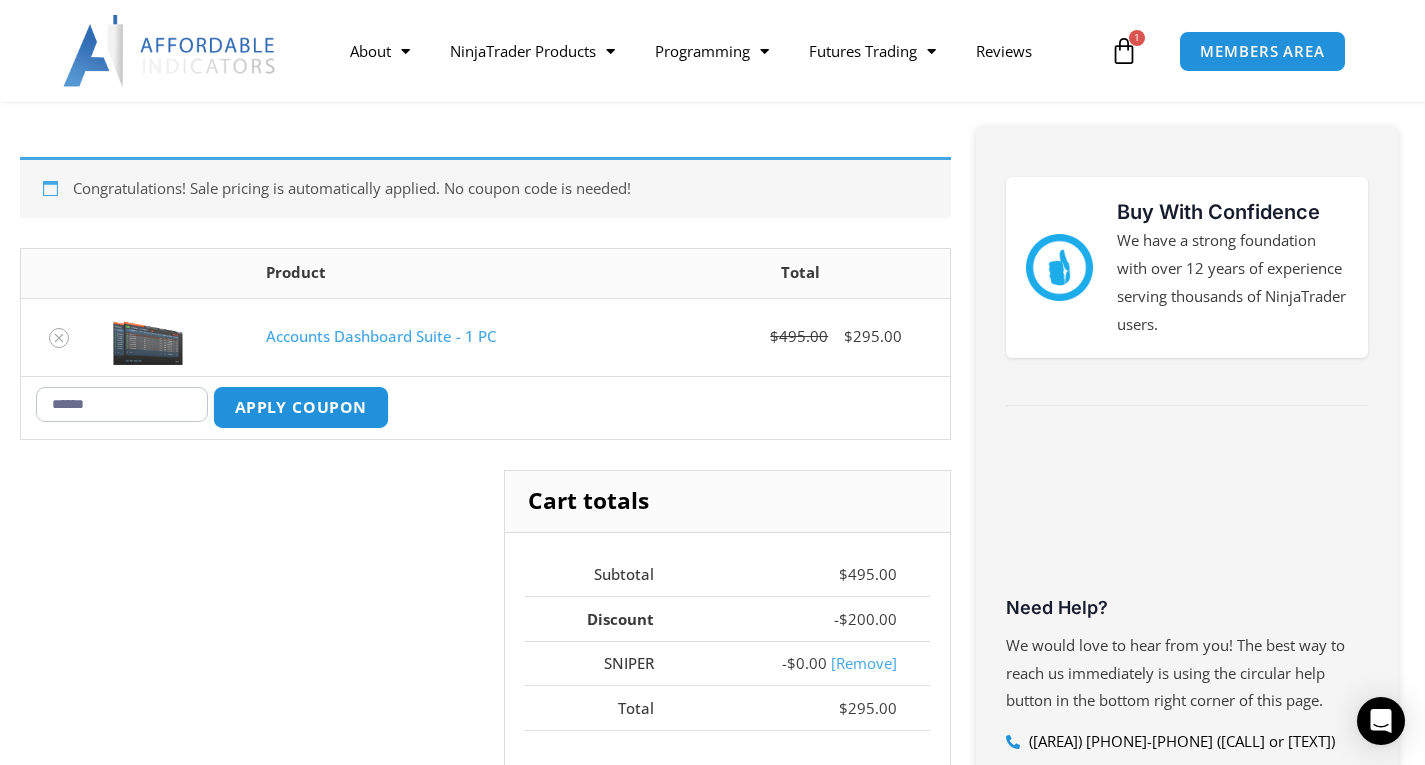 type on "******" 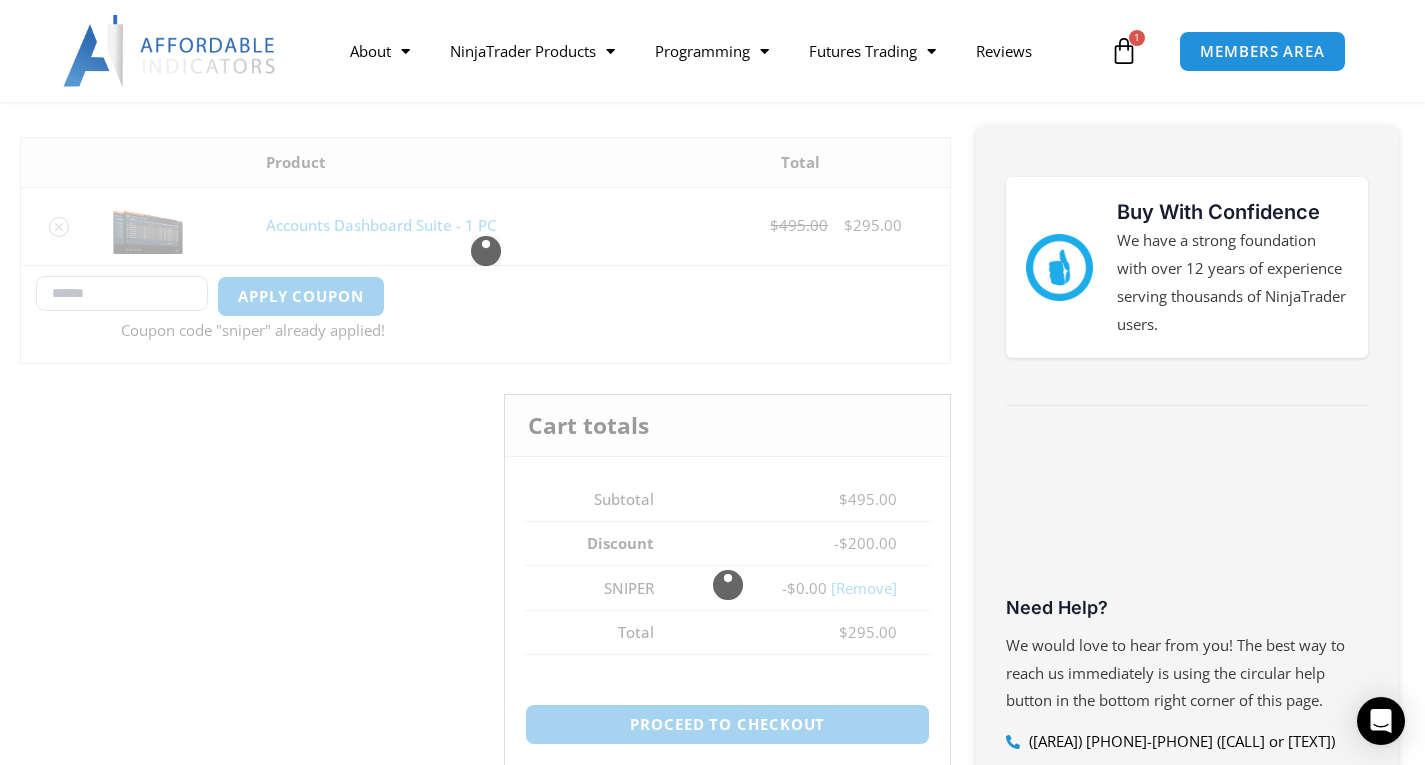click on "Cart totals
Subtotal
$ 495.00
Discount - $ 200.00
SNIPER
- $ 0.00   [Remove]
Total
$ 295.00
Proceed to checkout" at bounding box center [485, 600] 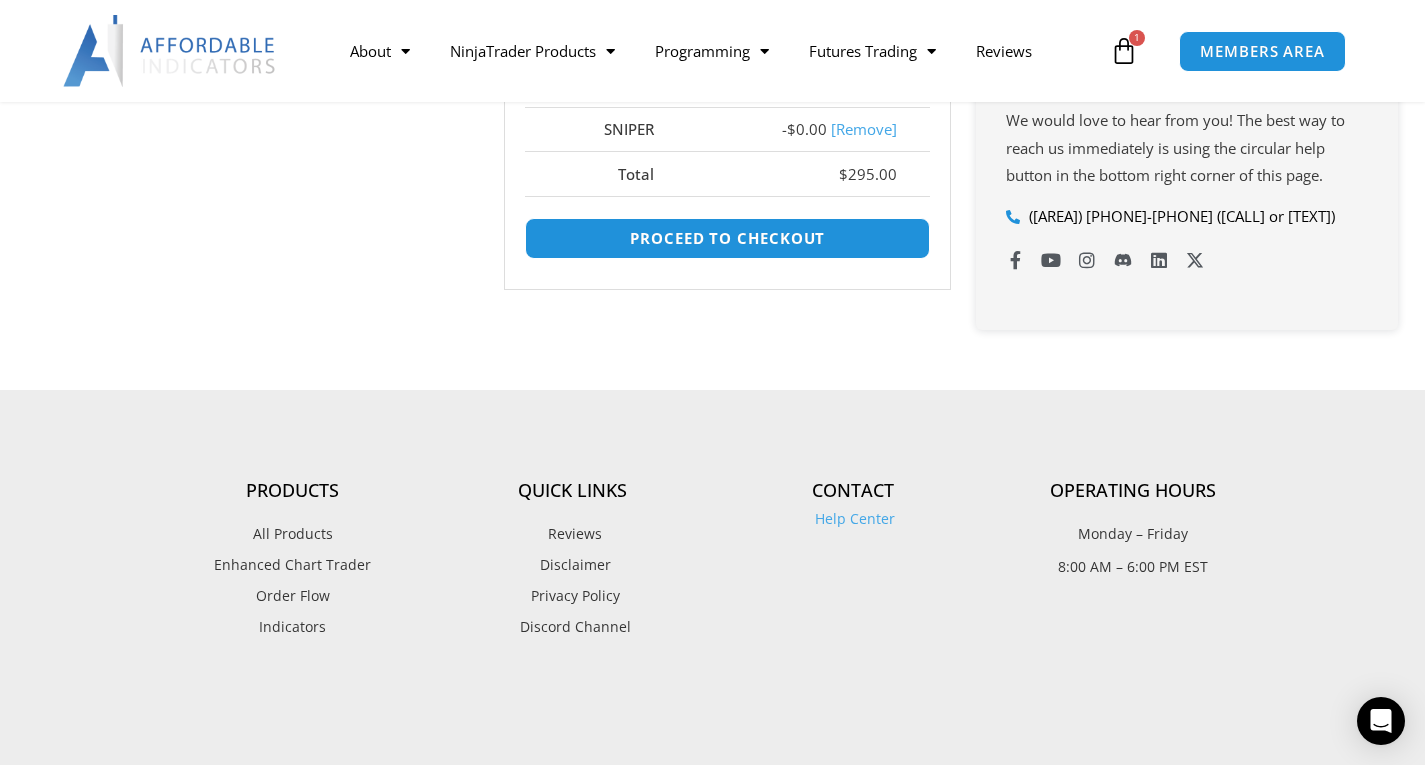 scroll, scrollTop: 828, scrollLeft: 0, axis: vertical 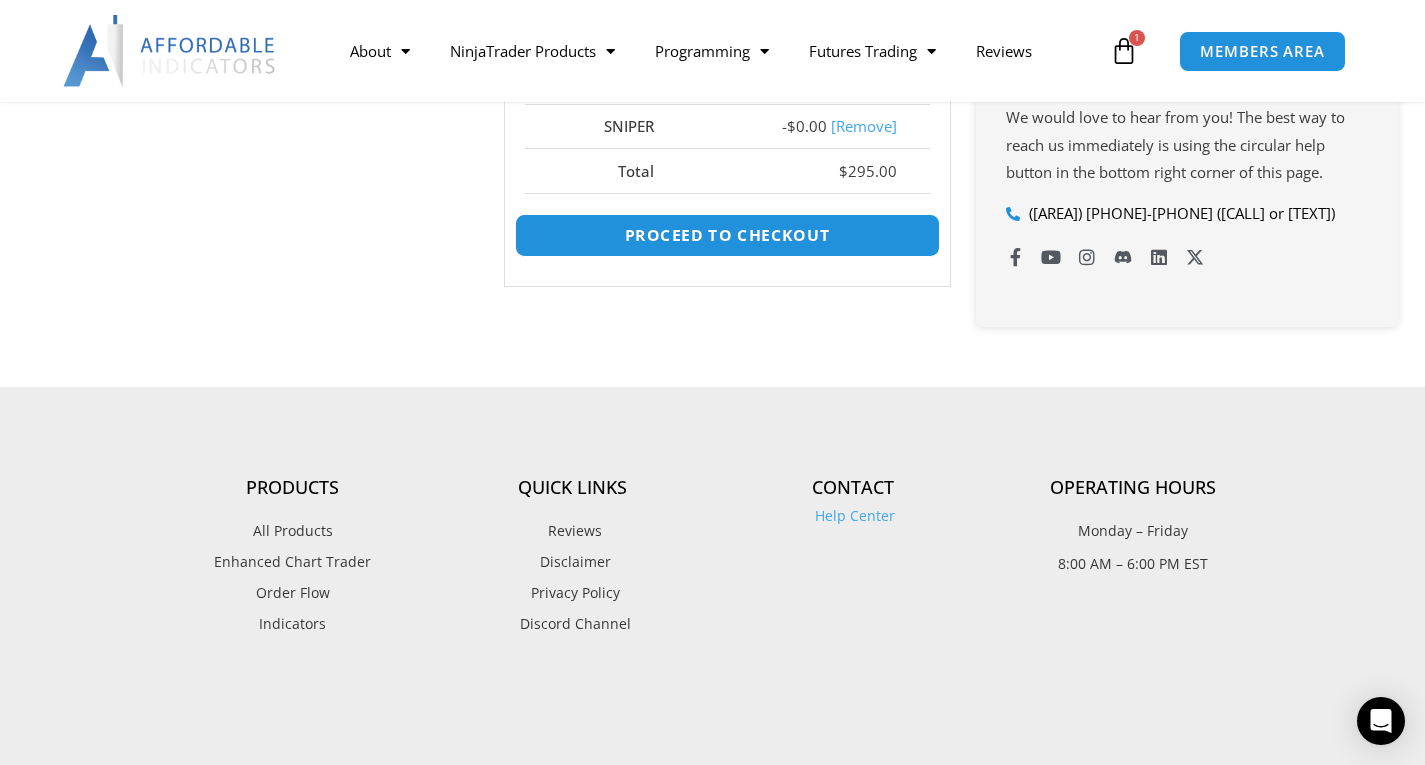click on "Proceed to checkout" at bounding box center (727, 235) 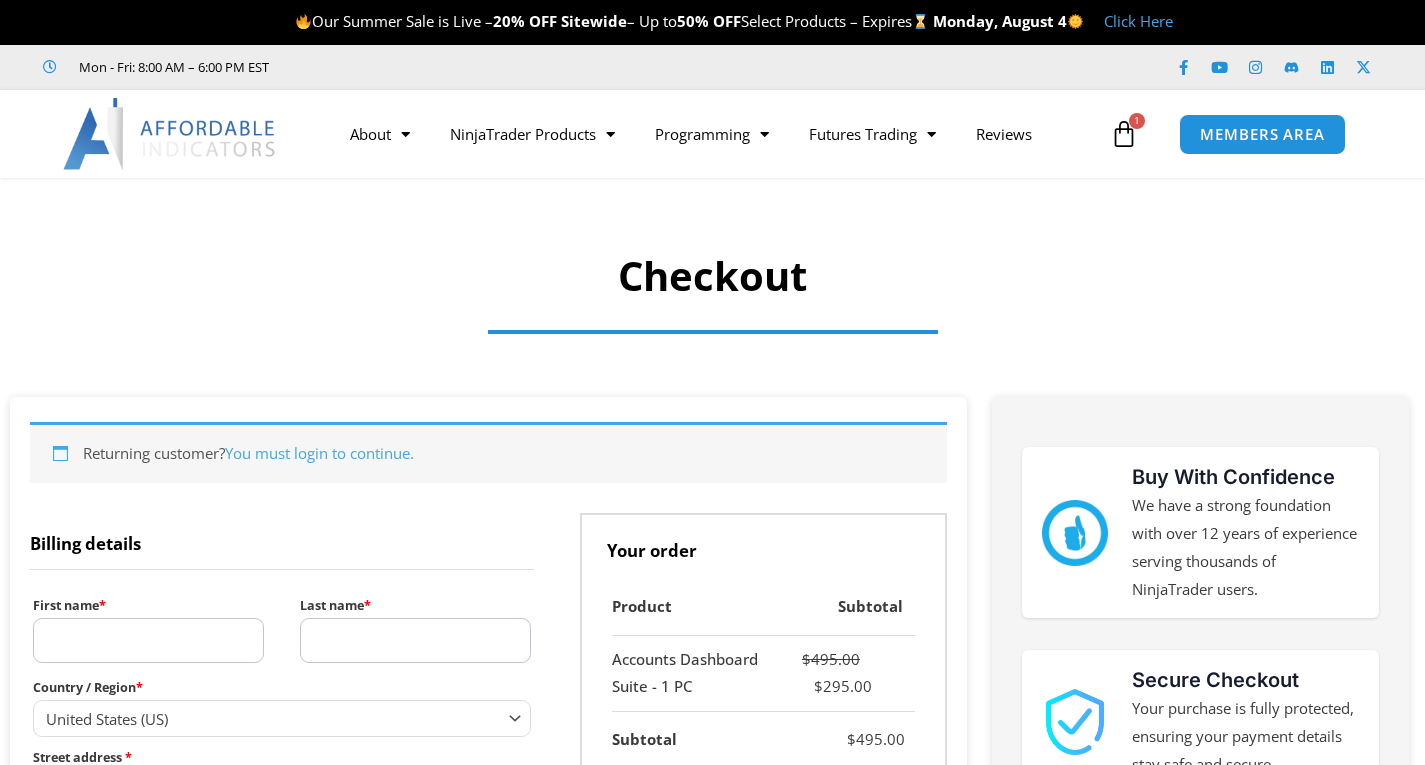 select on "**" 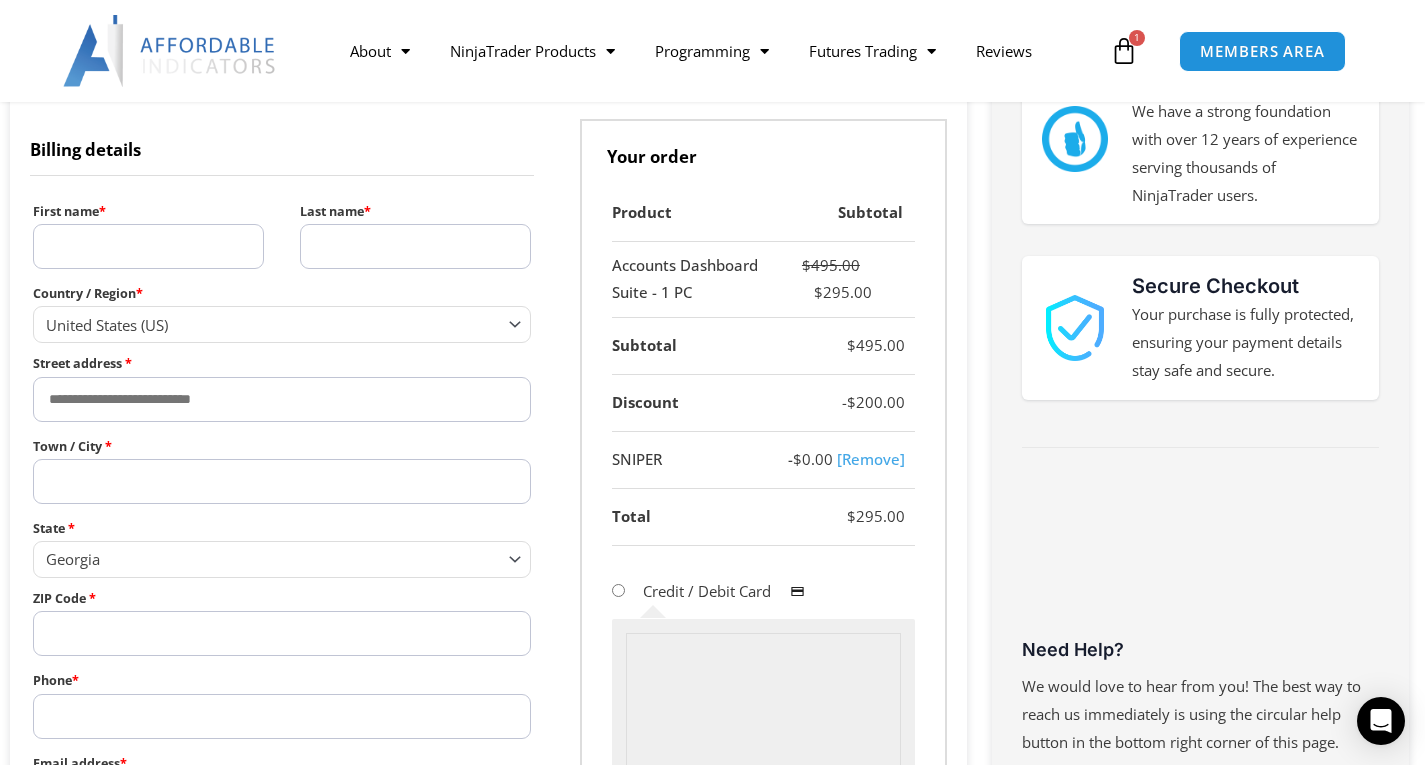 scroll, scrollTop: 300, scrollLeft: 0, axis: vertical 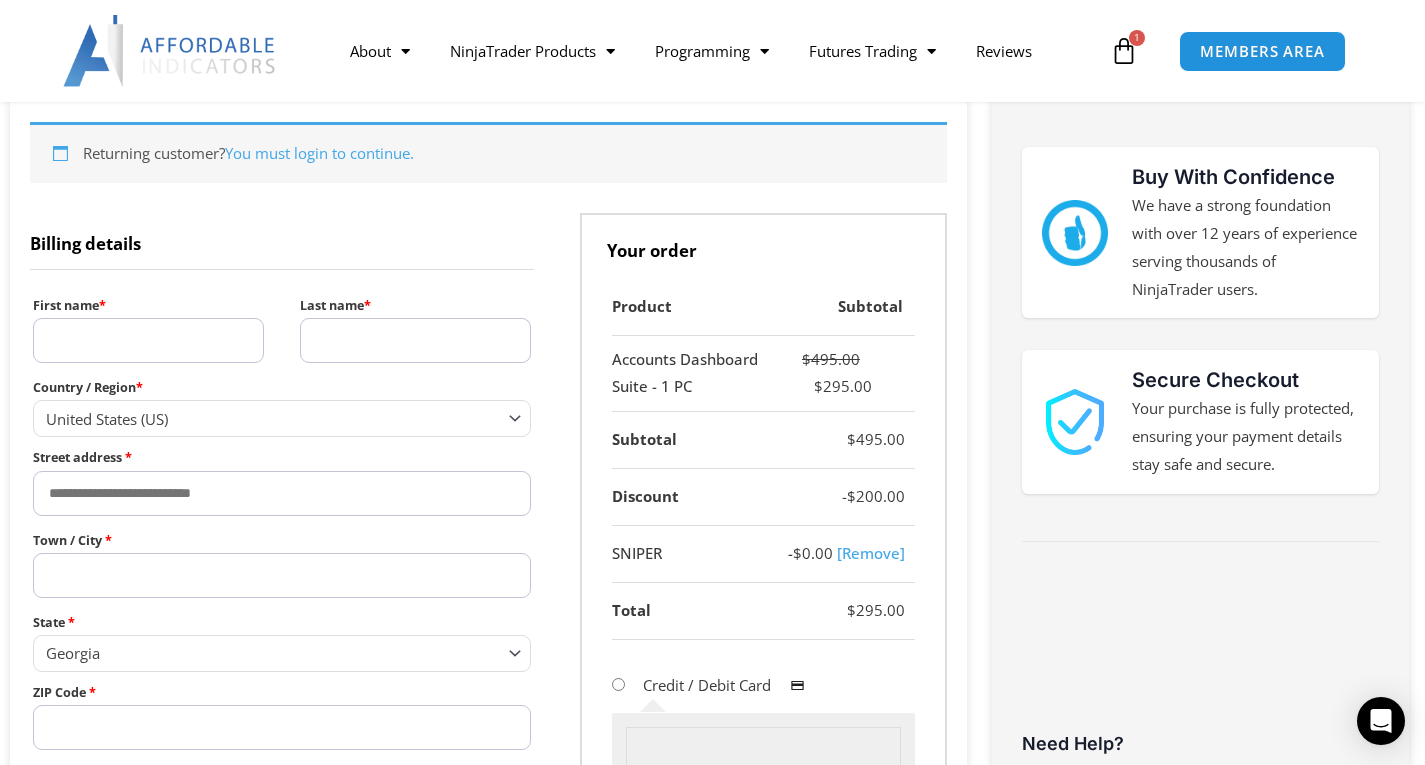 click on "First name  *" at bounding box center [148, 340] 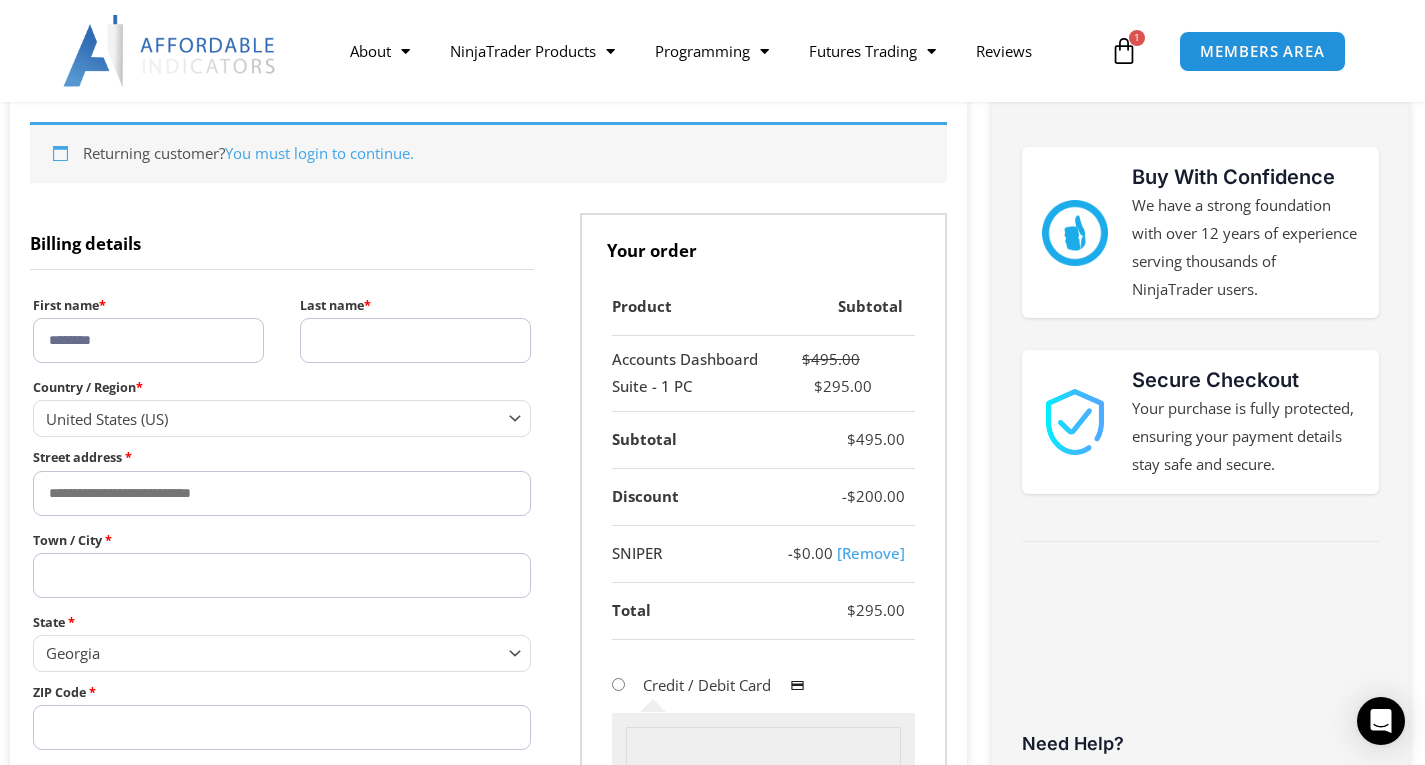 type on "*****" 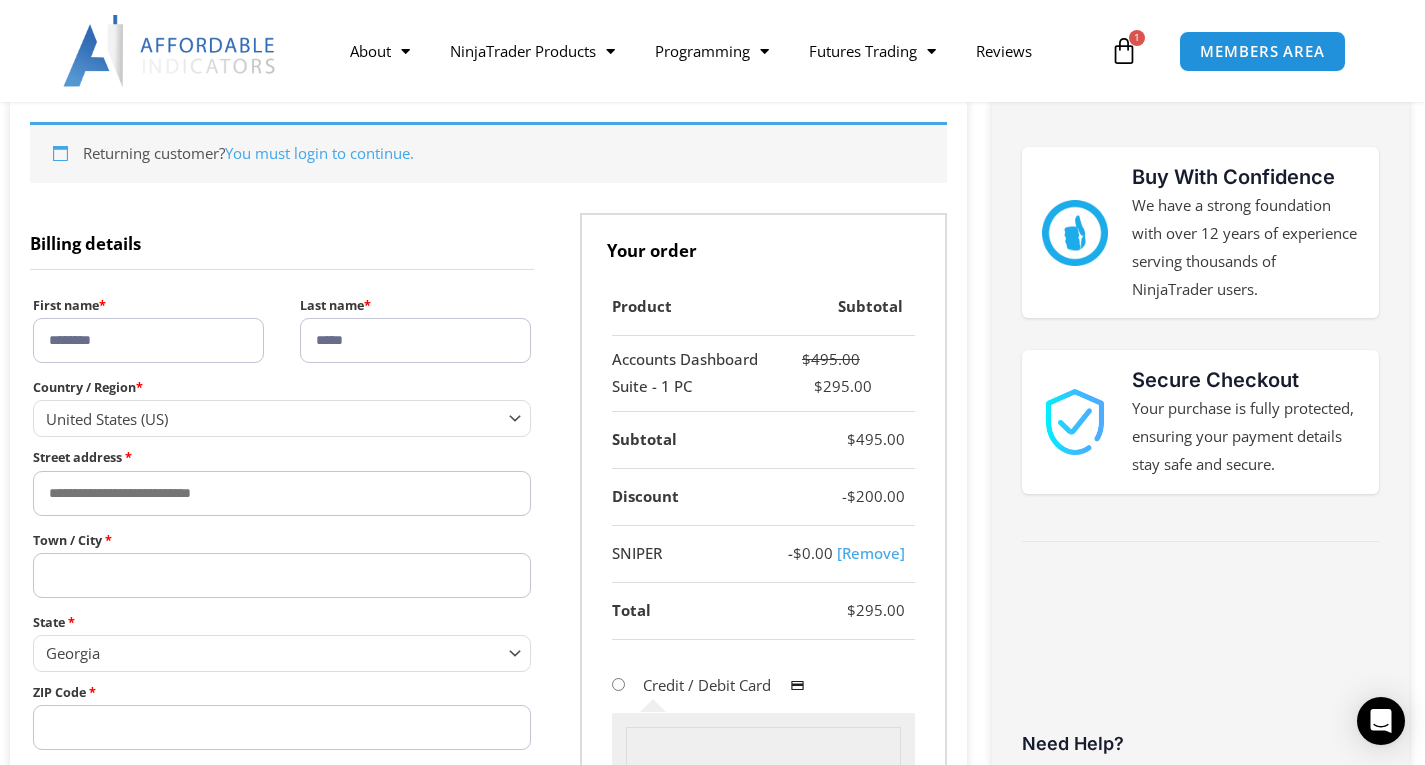 type on "*****" 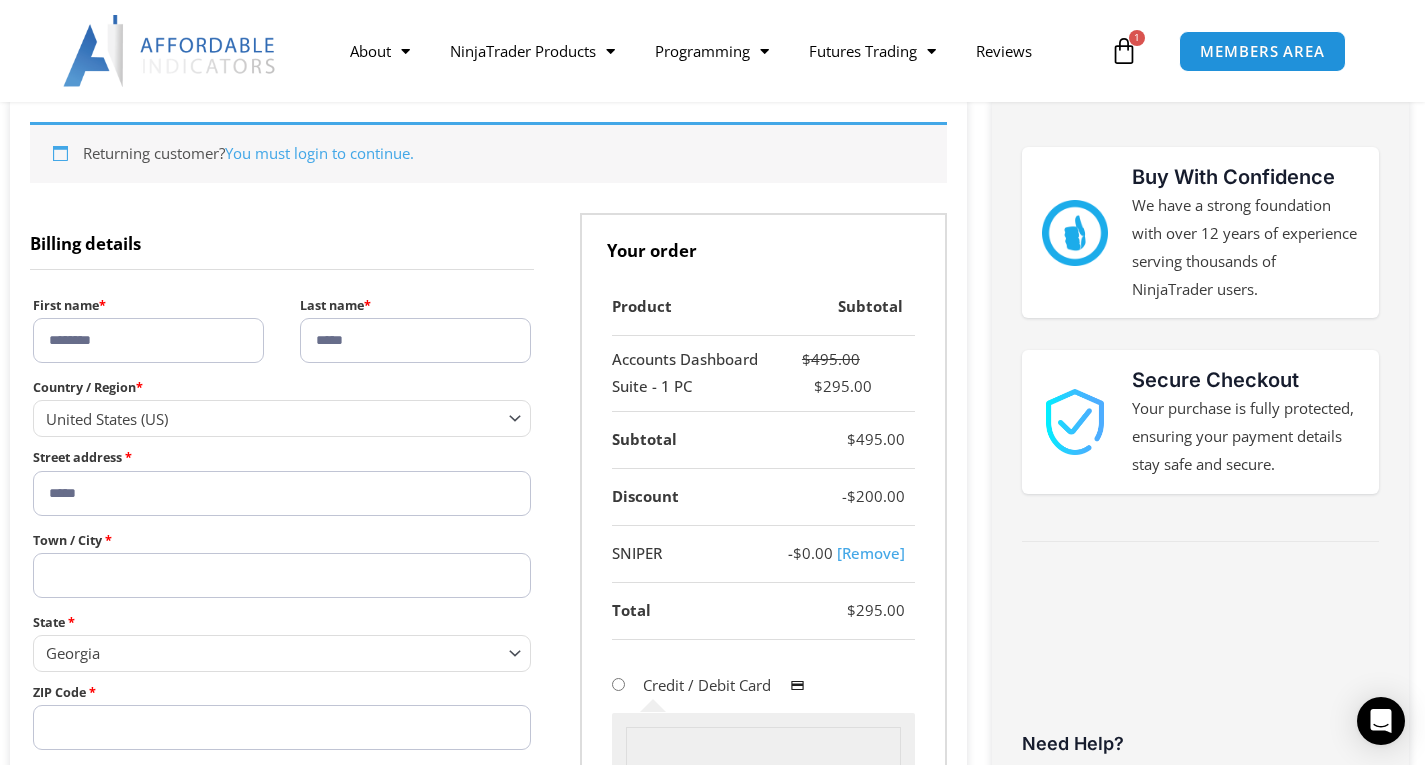 type on "*******" 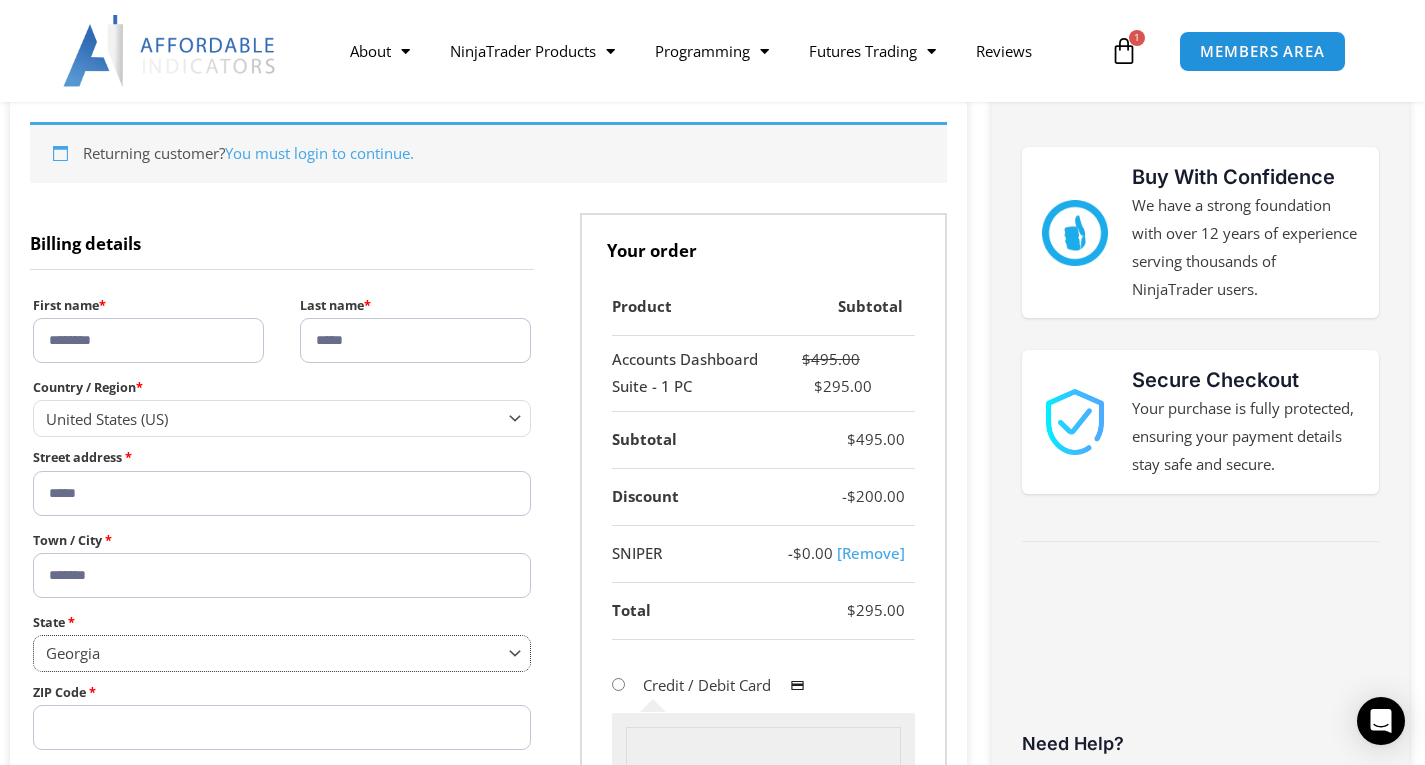 select on "**" 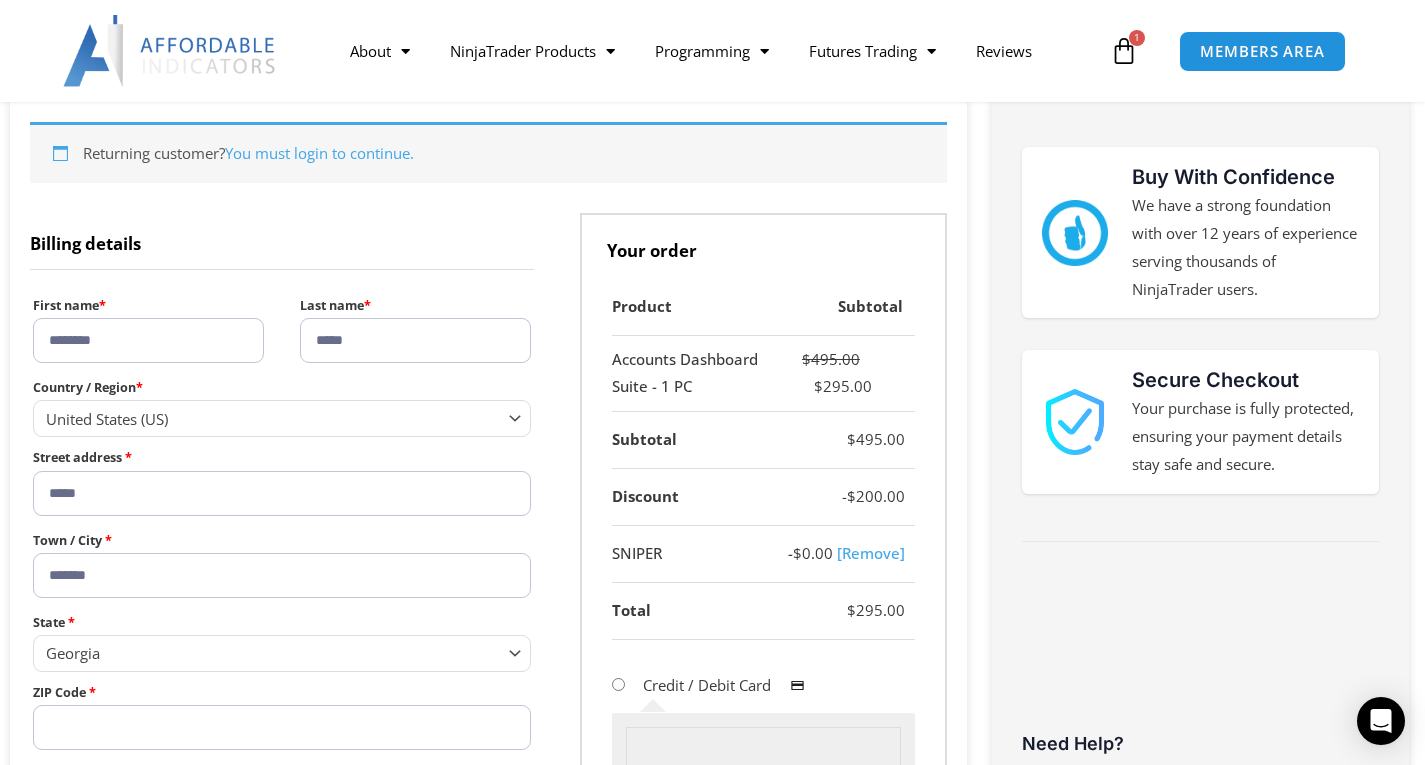 type on "*****" 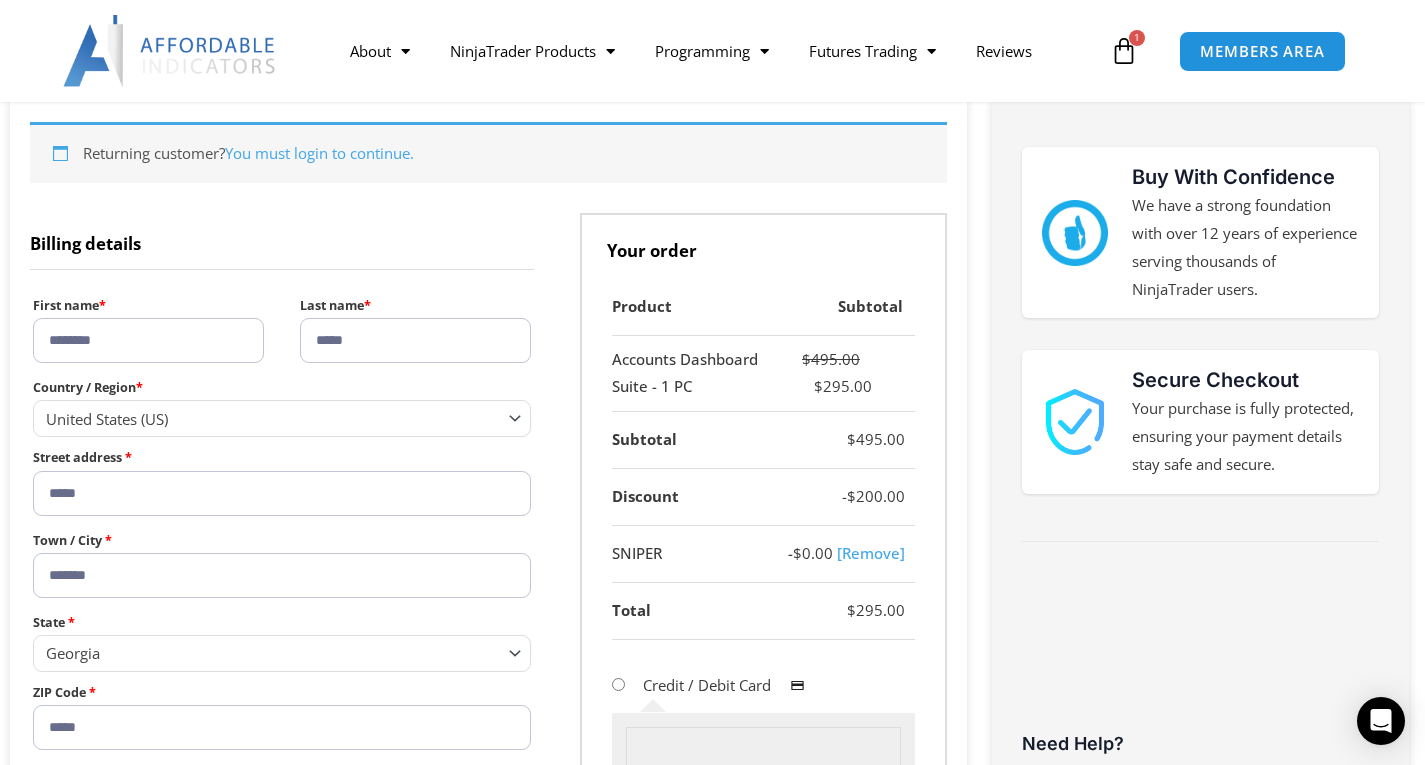 type on "**********" 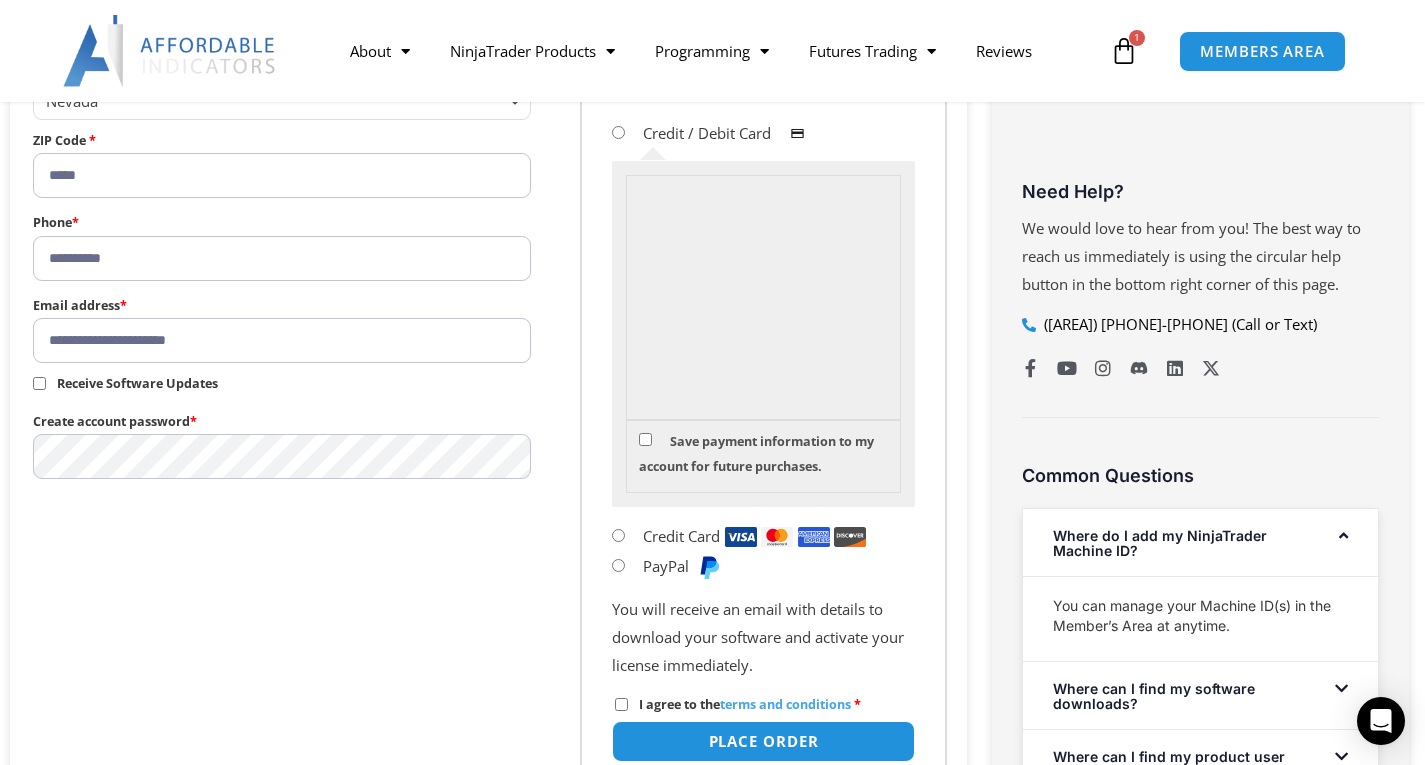 scroll, scrollTop: 900, scrollLeft: 0, axis: vertical 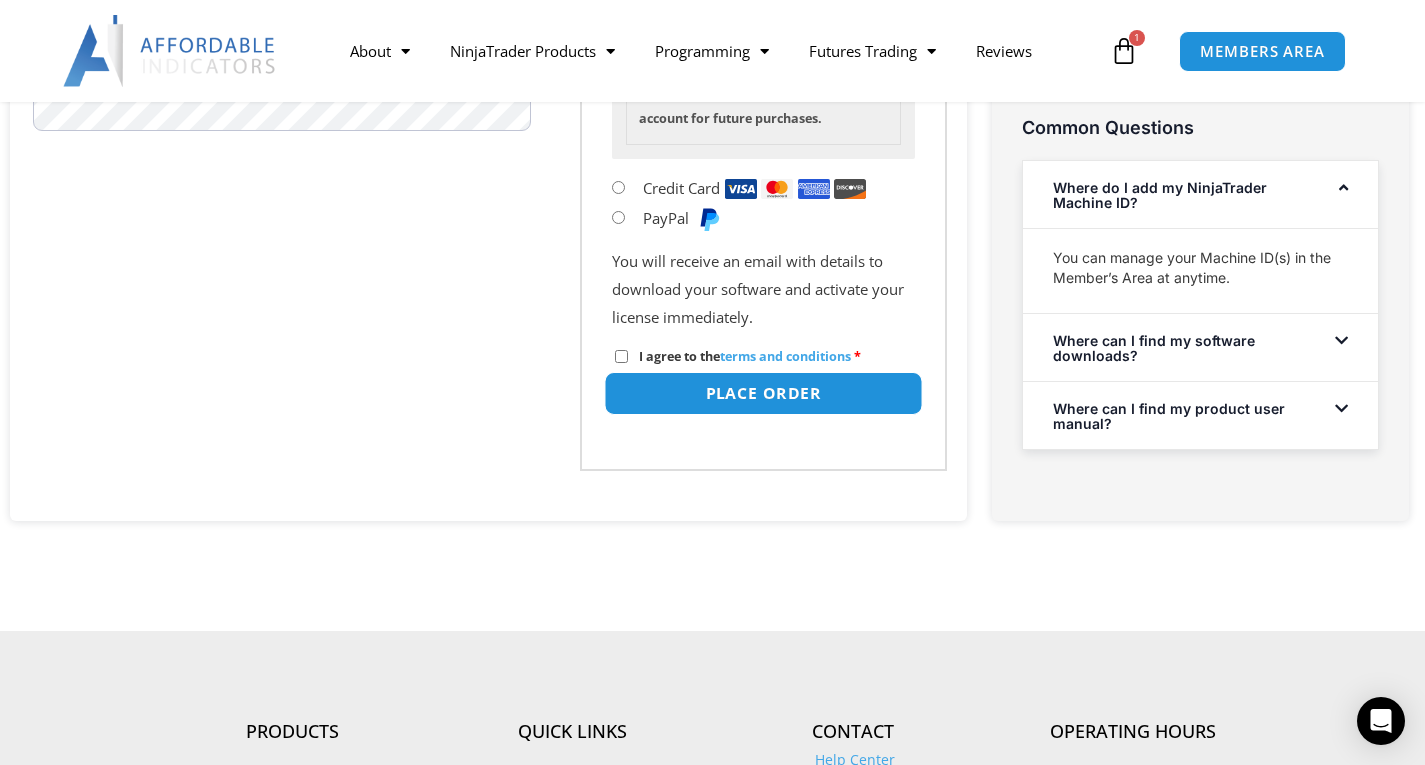 click on "Place order" at bounding box center [764, 393] 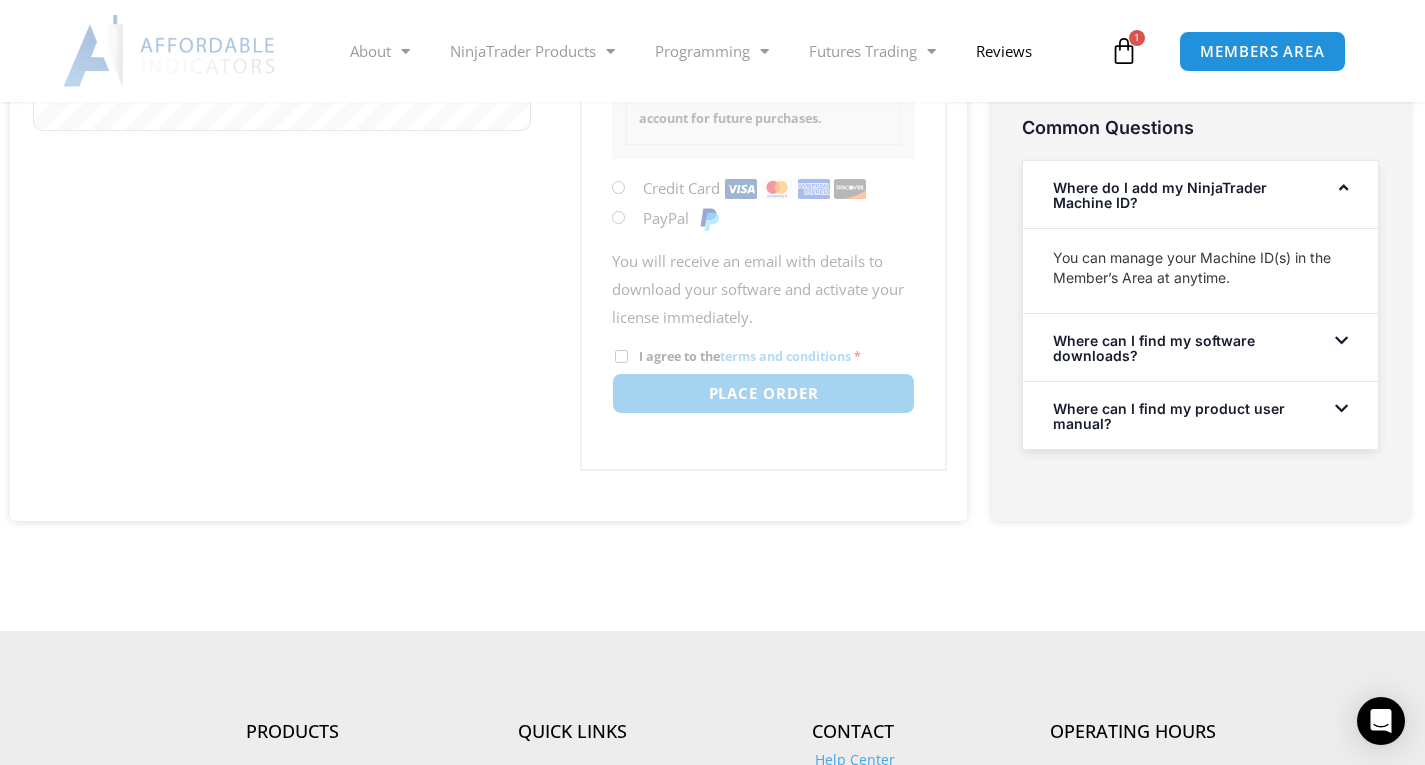 click on "Where can I find my product user manual?" at bounding box center [1169, 416] 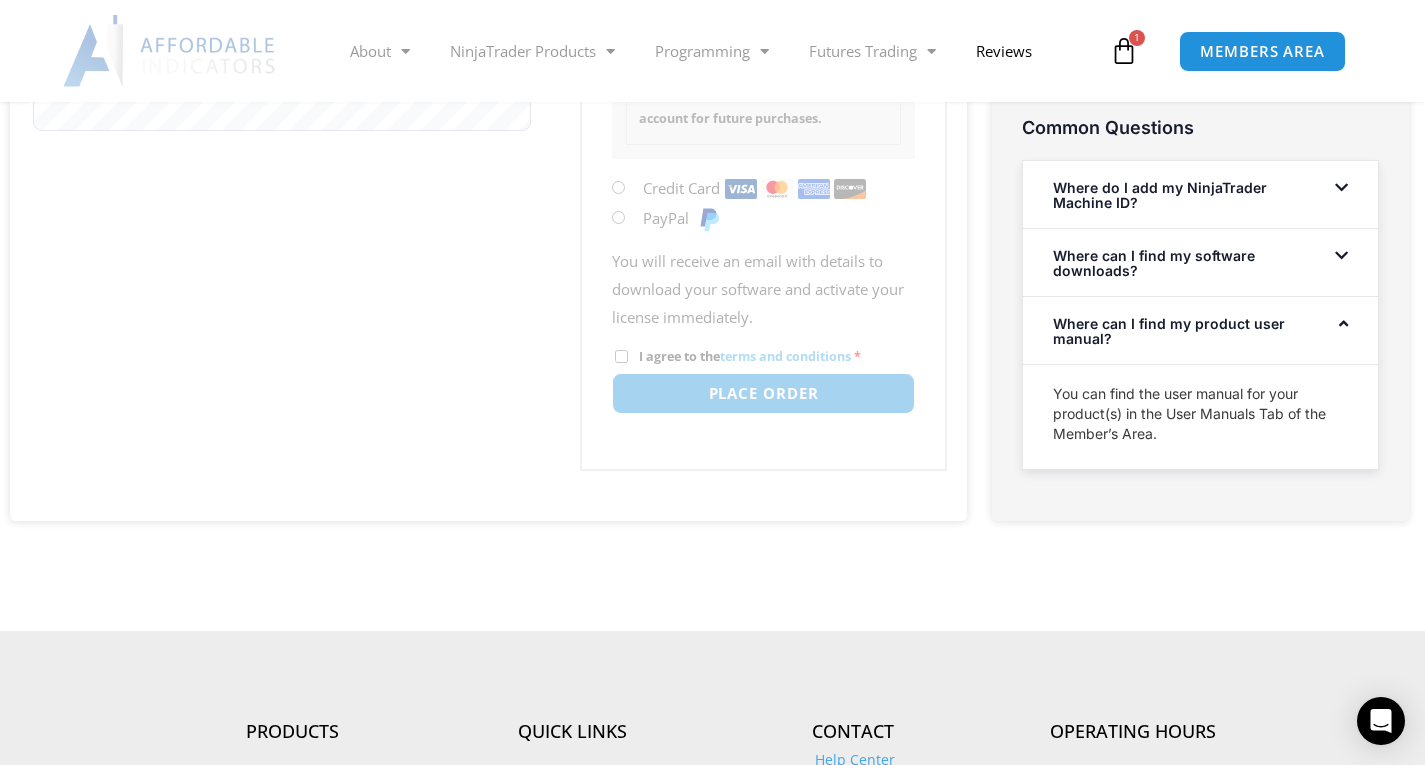click on "Buy With Confidence We have a strong foundation with over 12 years of experience serving thousands of NinjaTrader users.
Secure Checkout Your purchase is fully protected, ensuring your payment details stay safe and secure.
Products
Programming
Profits
Need Help?
(678) 551-2107 (Call or Text)" at bounding box center [1201, -141] 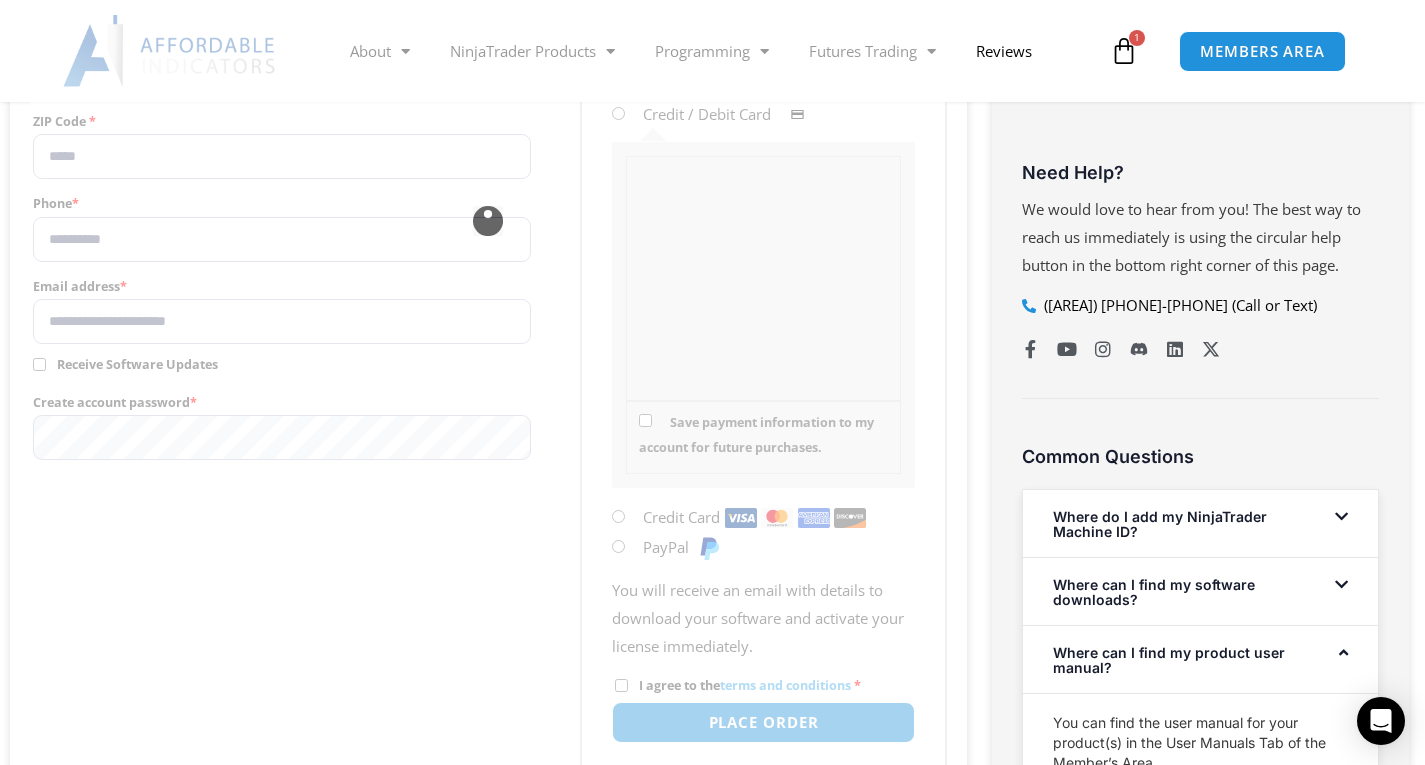 scroll, scrollTop: 800, scrollLeft: 0, axis: vertical 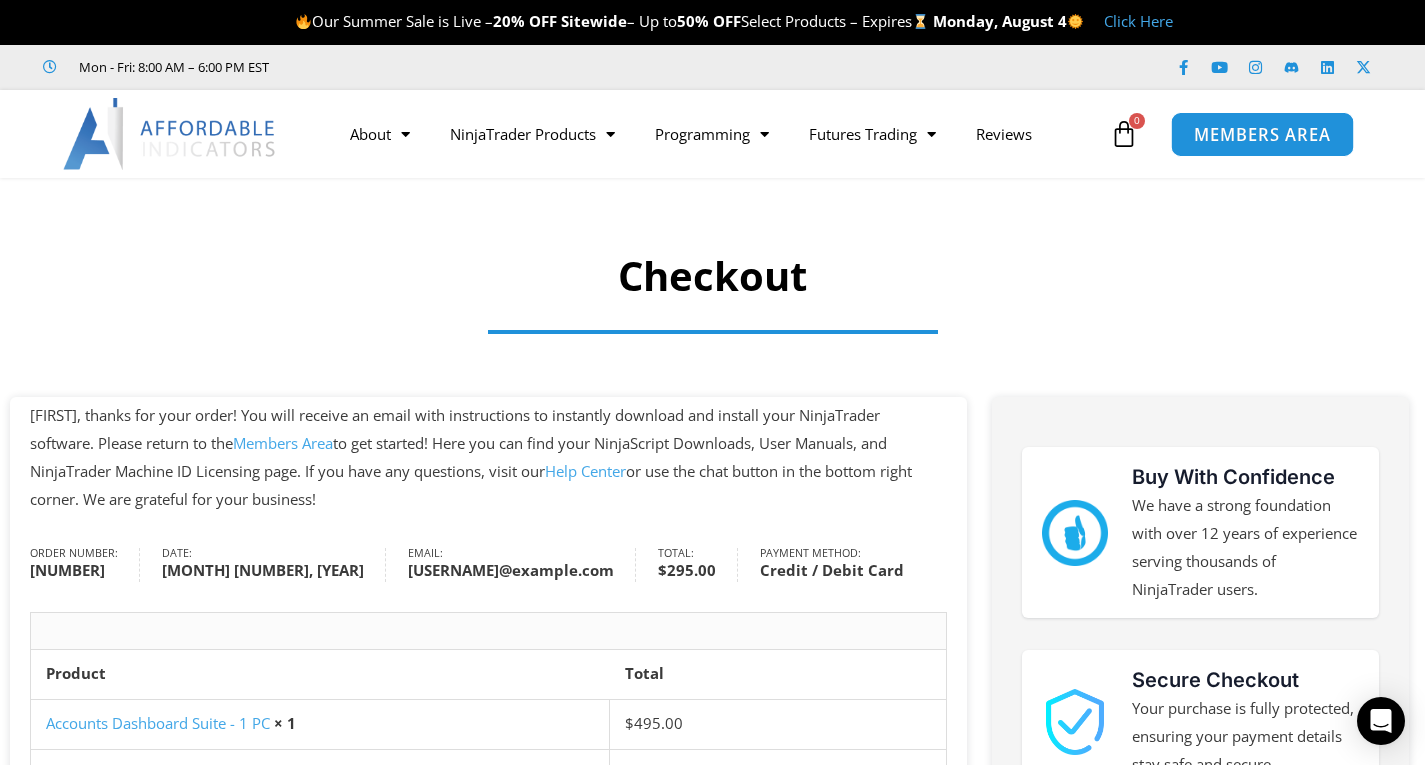 click on "MEMBERS AREA" at bounding box center (1262, 134) 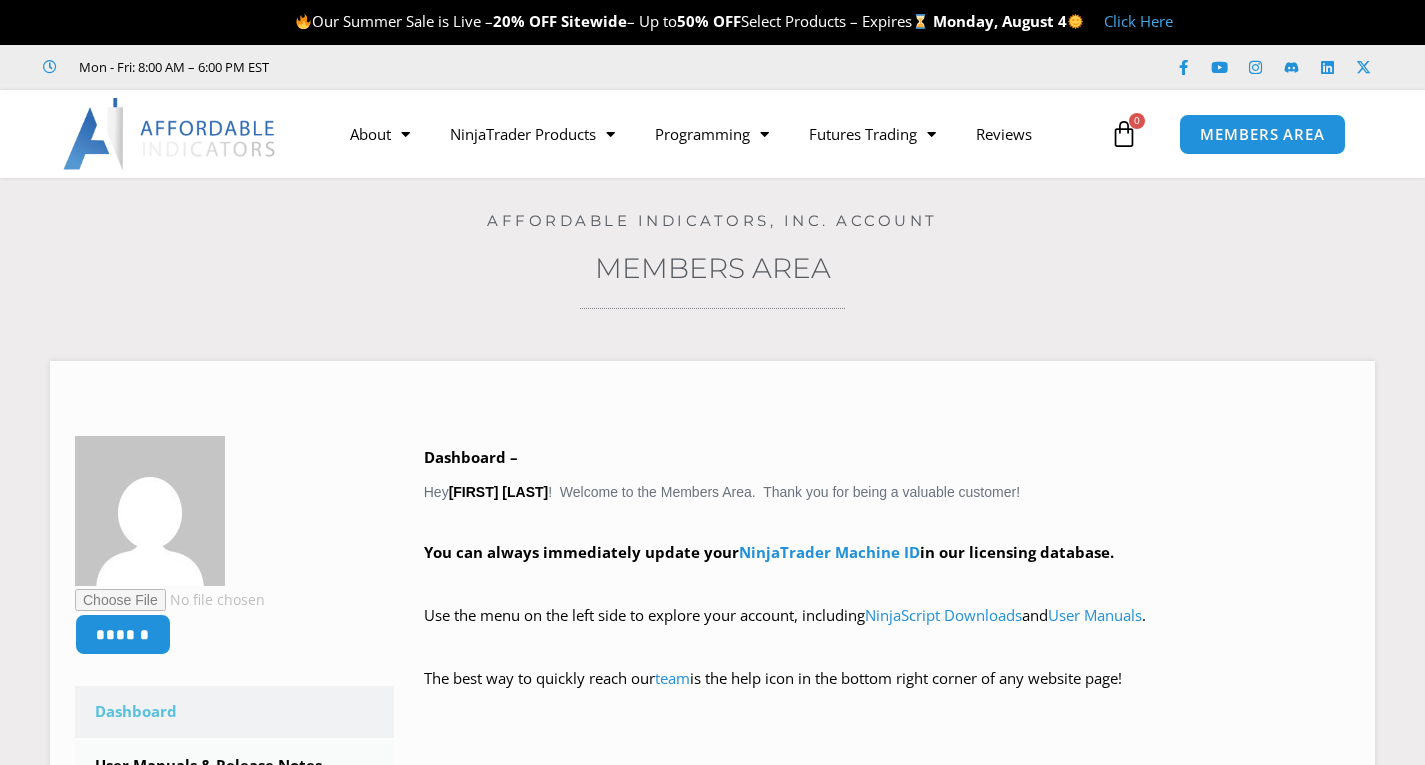 scroll, scrollTop: 0, scrollLeft: 0, axis: both 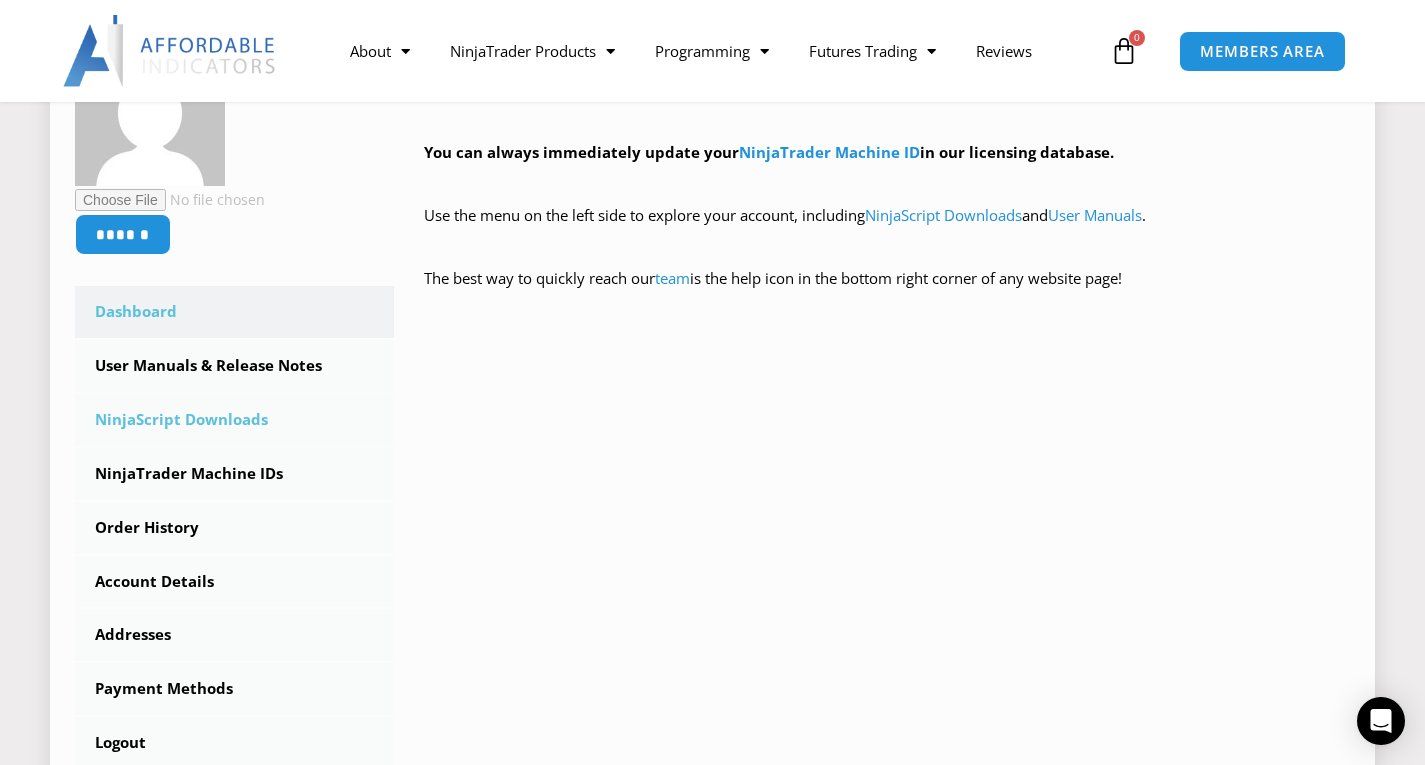 click on "NinjaScript Downloads" at bounding box center [234, 420] 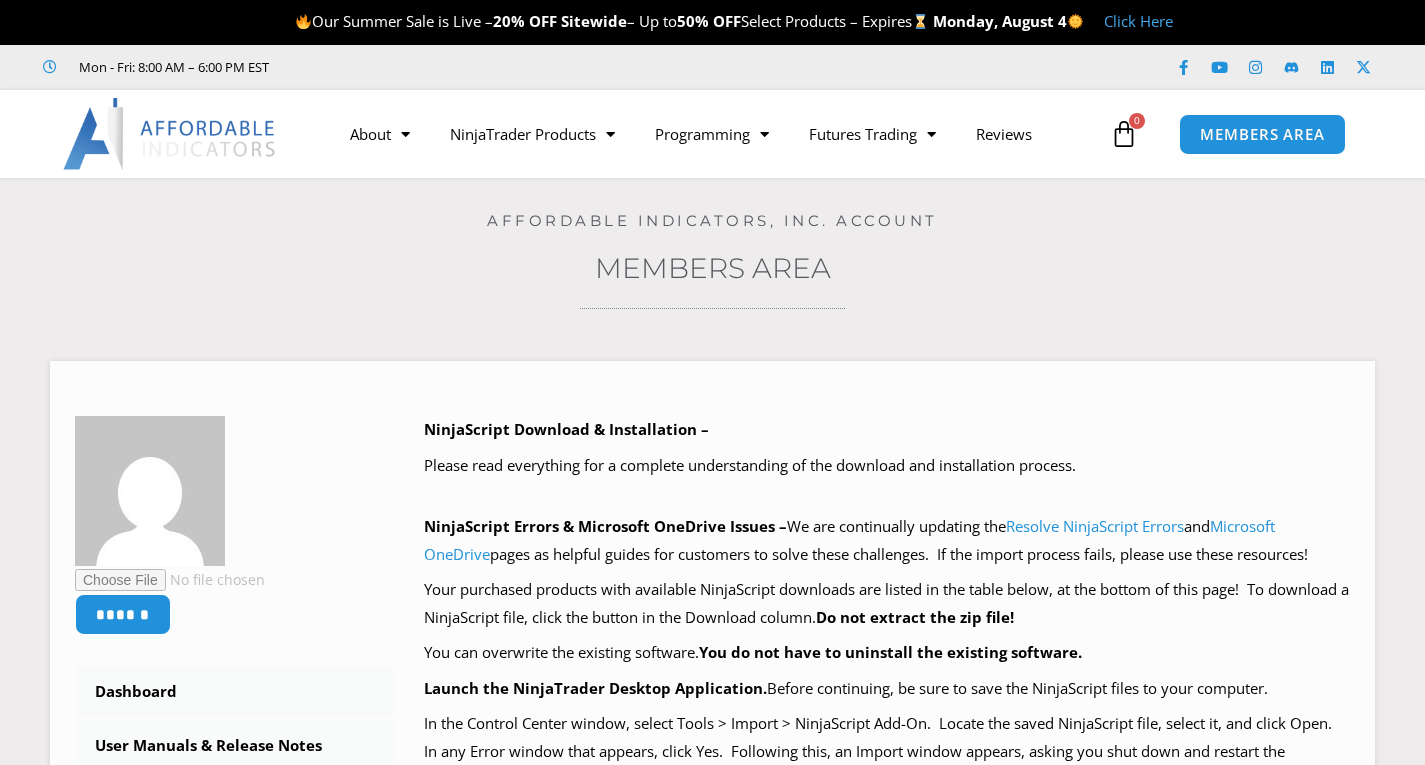 scroll, scrollTop: 0, scrollLeft: 0, axis: both 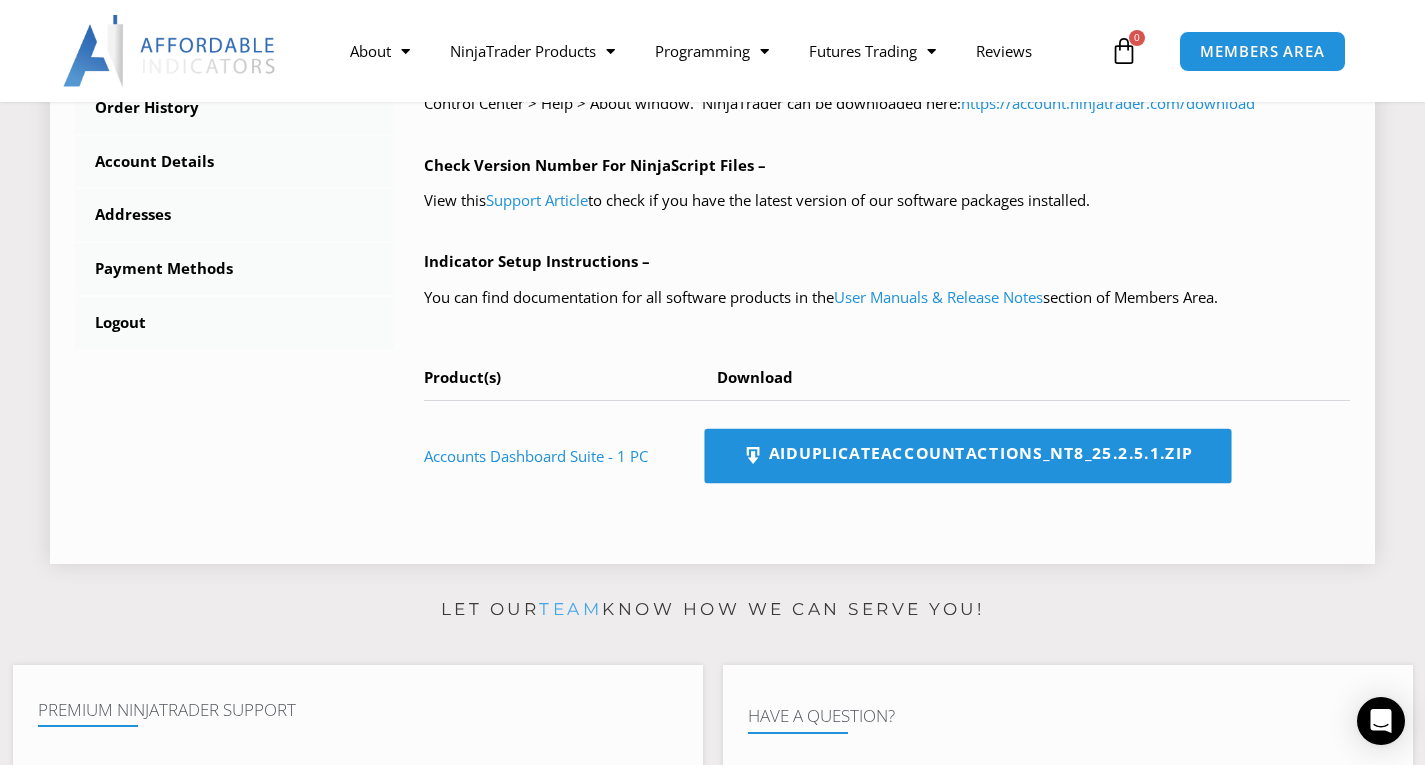 click on "AIDuplicateAccountActions_NT8_25.2.5.1.zip" at bounding box center (967, 456) 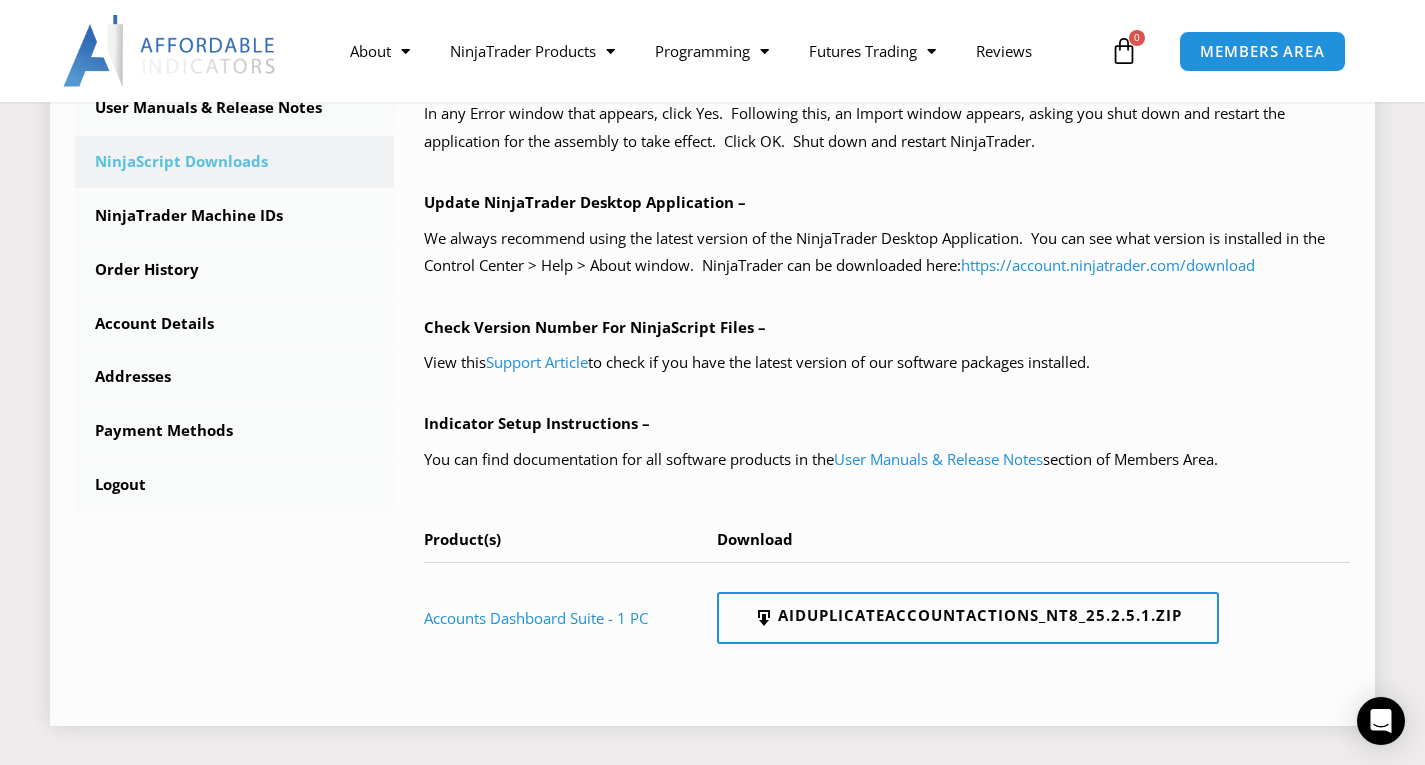 scroll, scrollTop: 300, scrollLeft: 0, axis: vertical 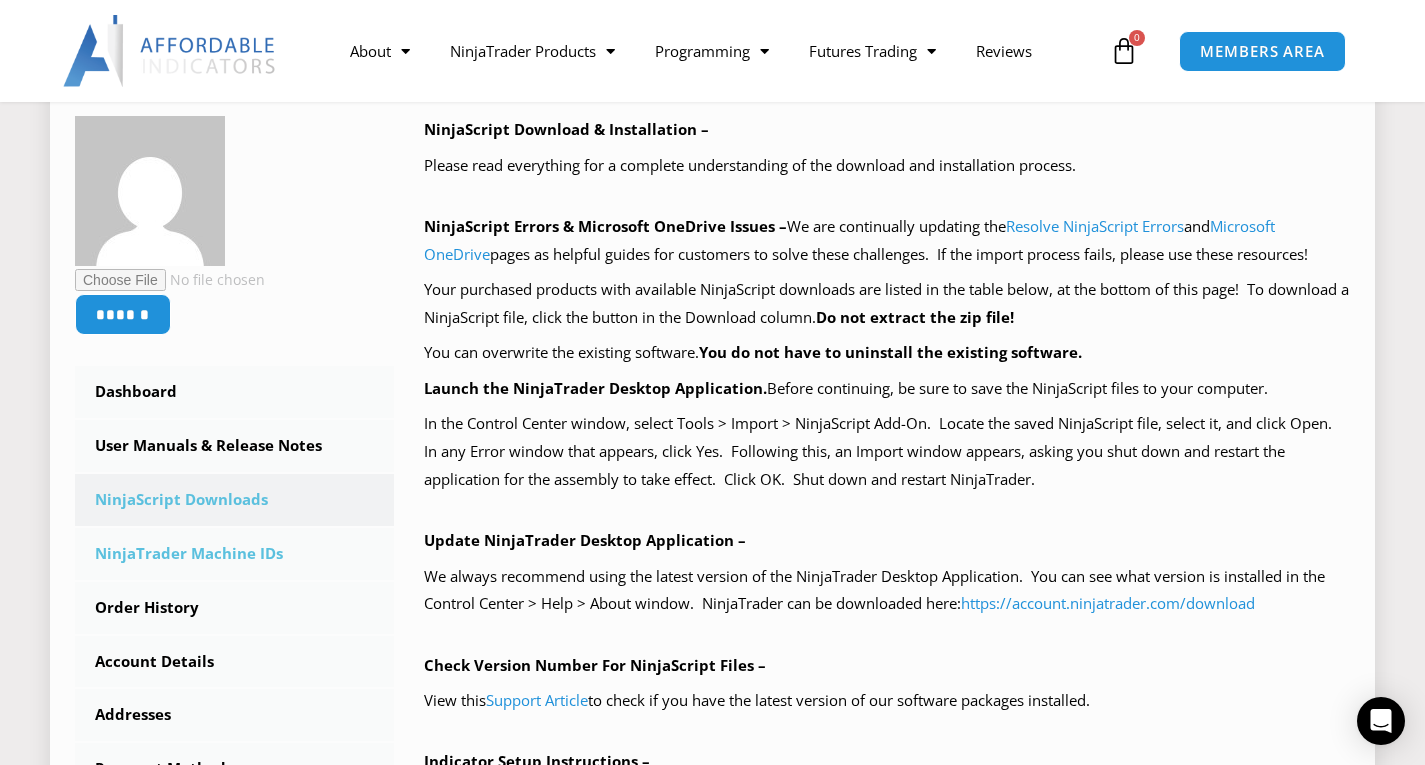 click on "NinjaTrader Machine IDs" at bounding box center [234, 554] 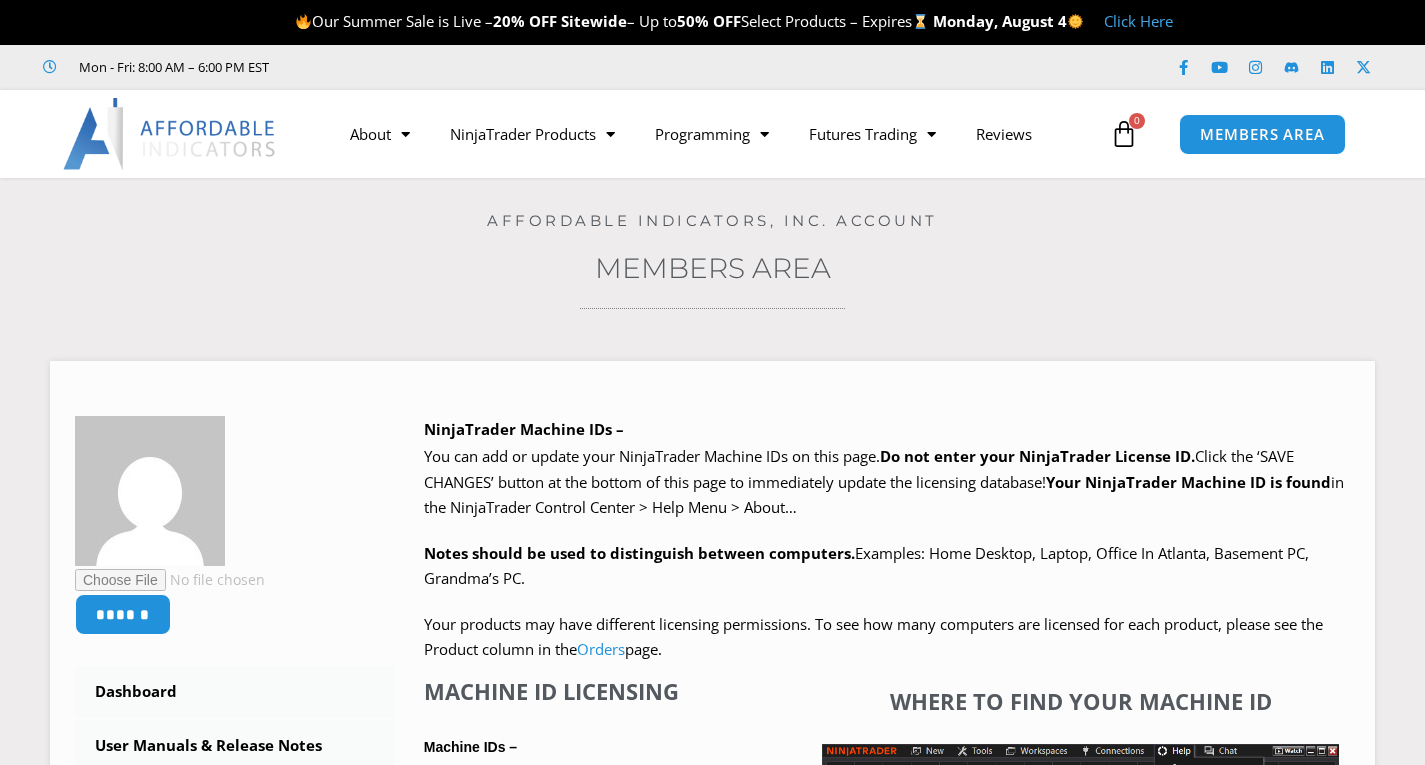 scroll, scrollTop: 0, scrollLeft: 0, axis: both 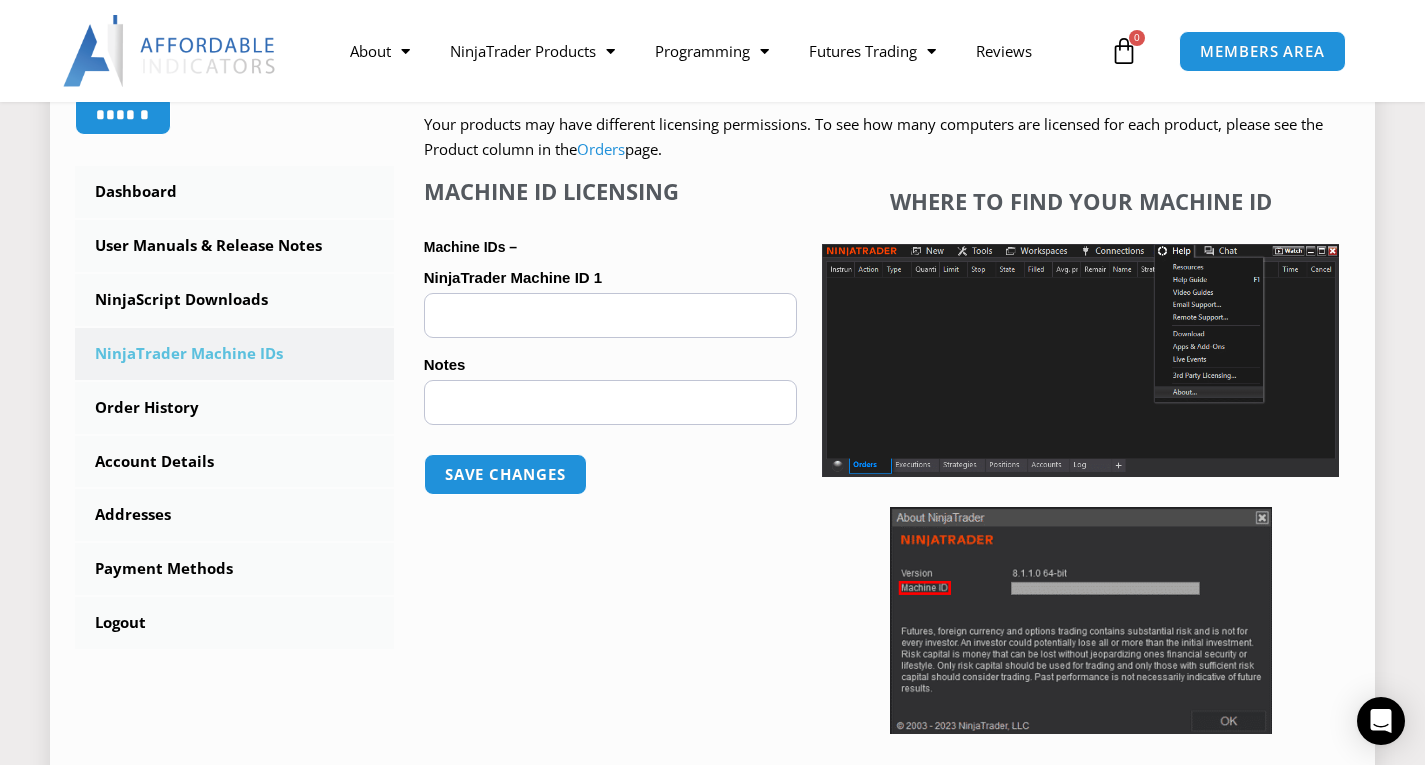 click on "Notes  (optional)" at bounding box center [611, 402] 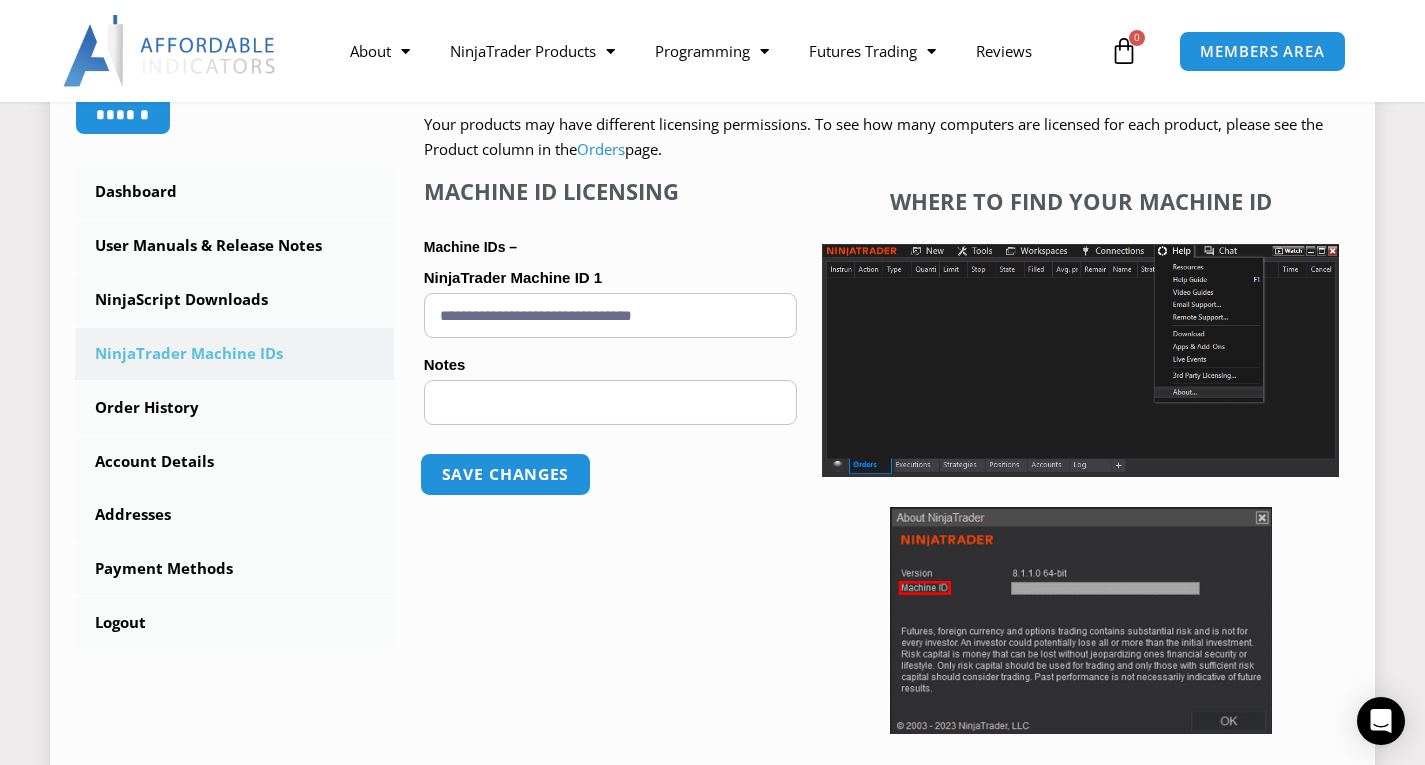 type on "**********" 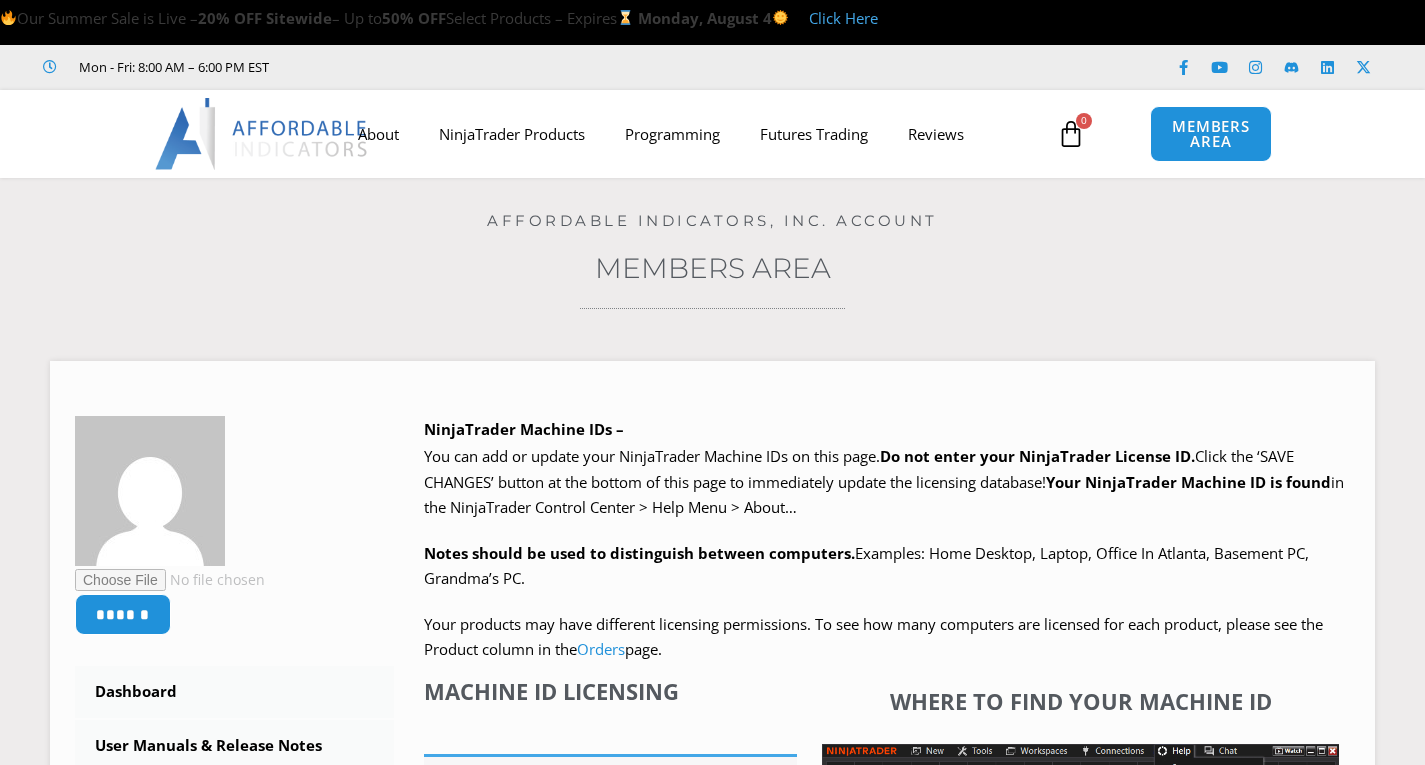 scroll, scrollTop: 0, scrollLeft: 0, axis: both 